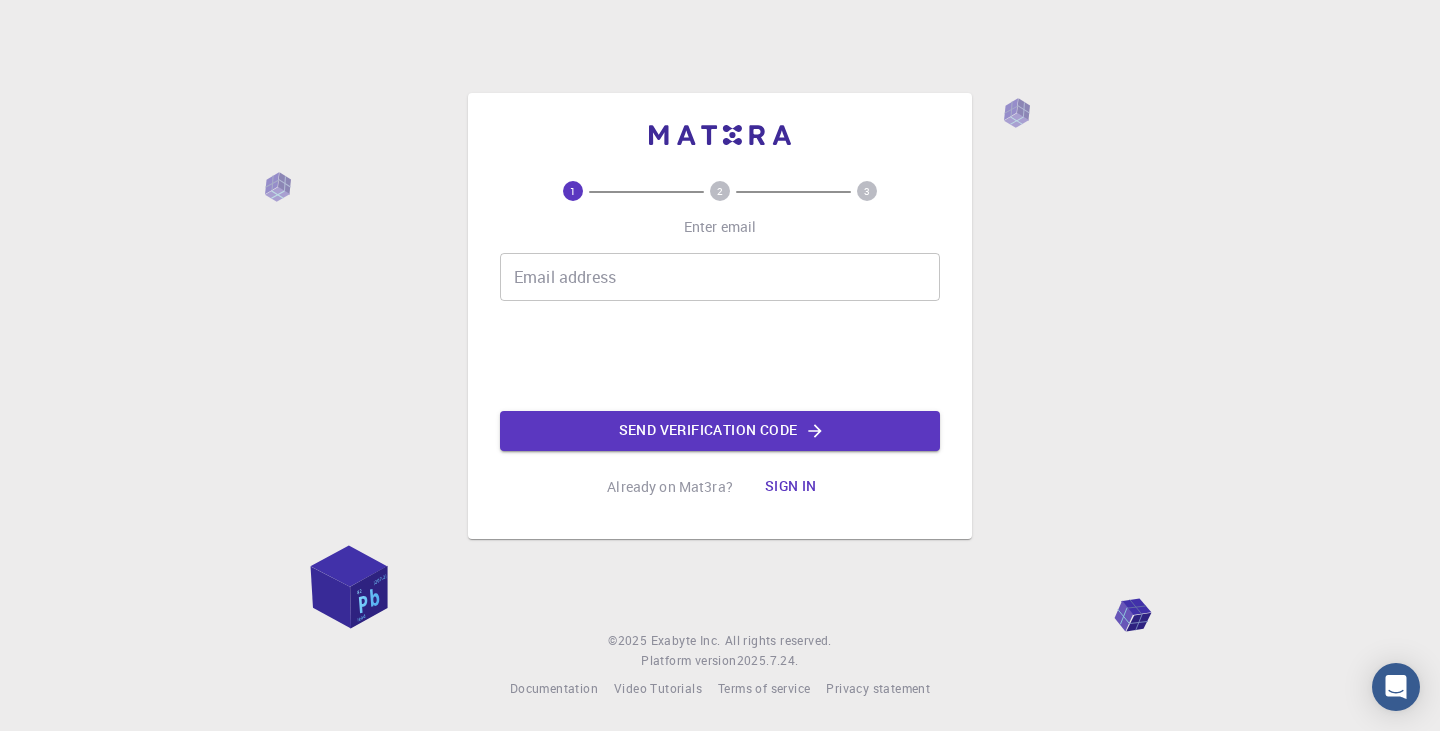 scroll, scrollTop: 0, scrollLeft: 0, axis: both 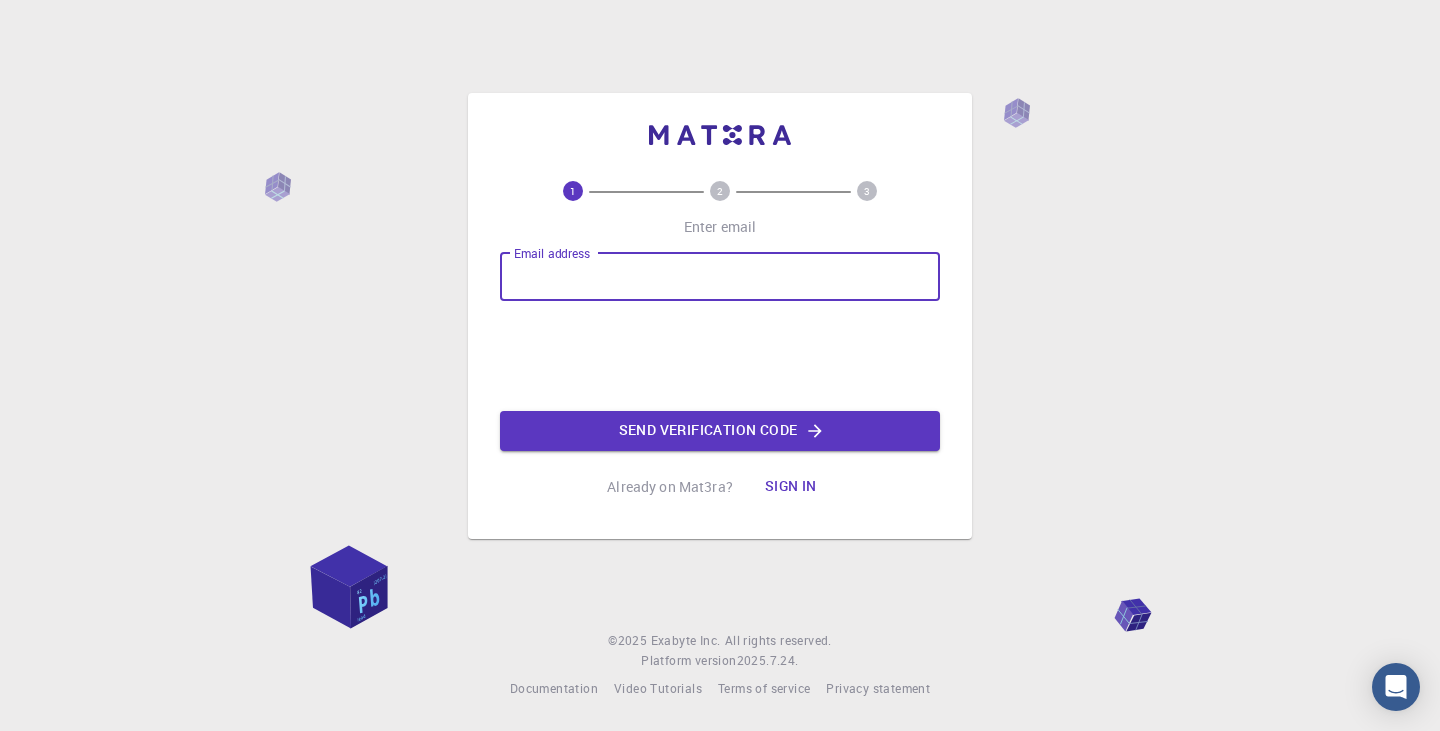 click on "Email address" at bounding box center [720, 277] 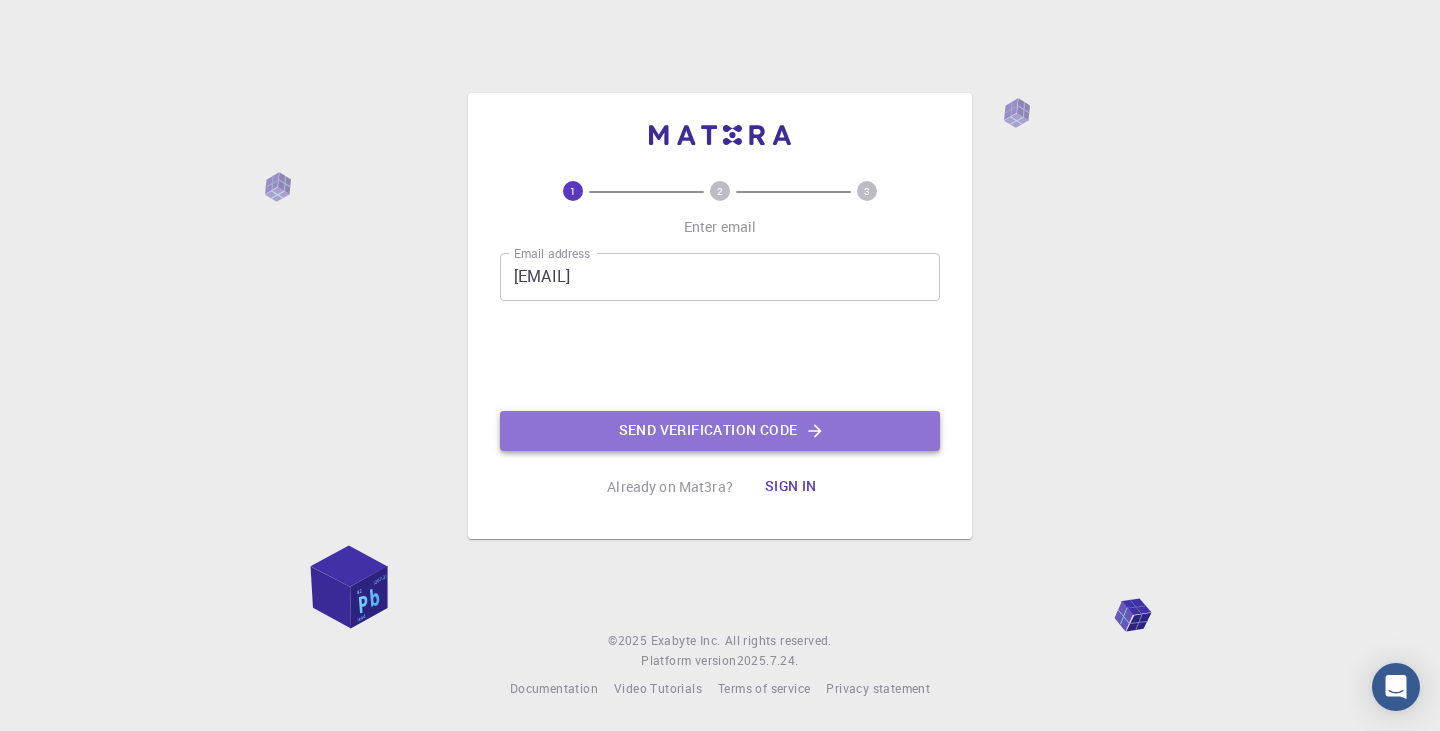 click on "Send verification code" 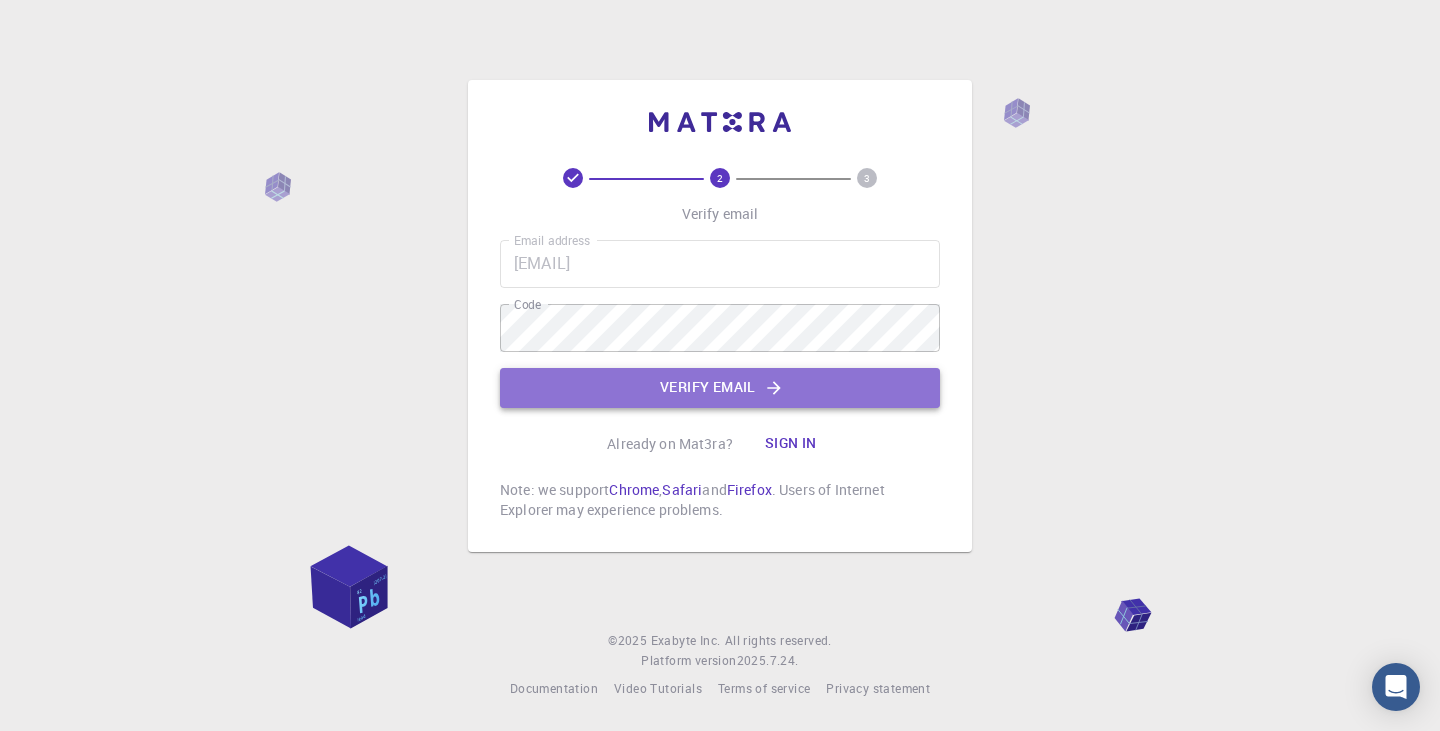 click on "Verify email" 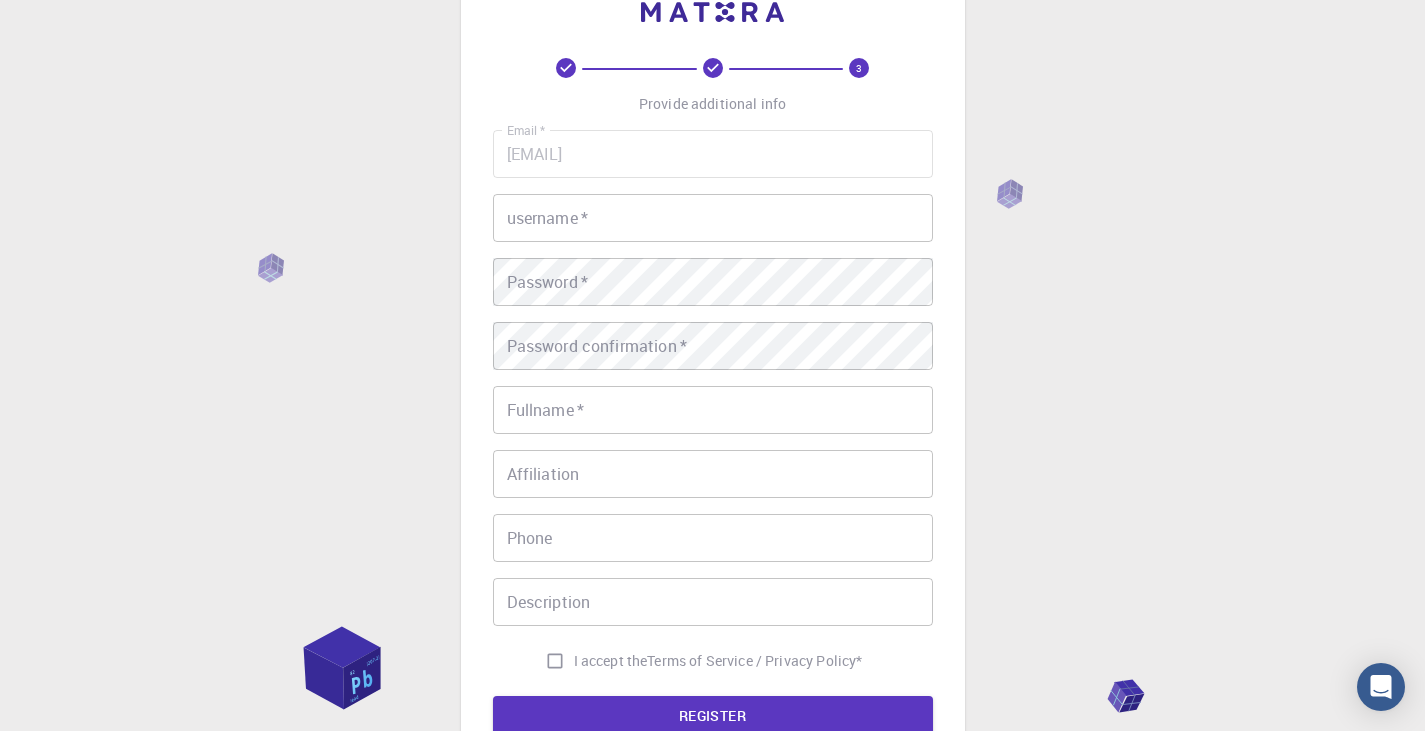 scroll, scrollTop: 63, scrollLeft: 0, axis: vertical 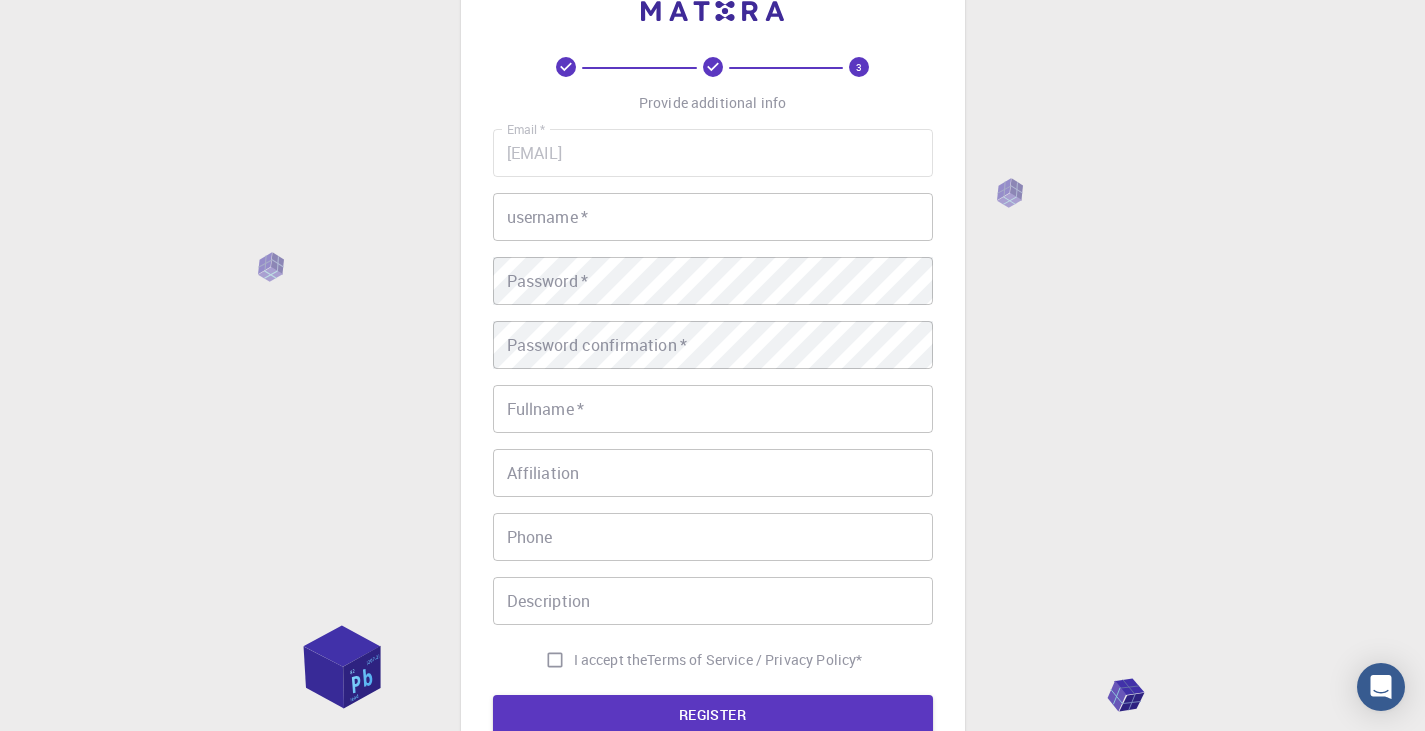 click on "username   *" at bounding box center [713, 217] 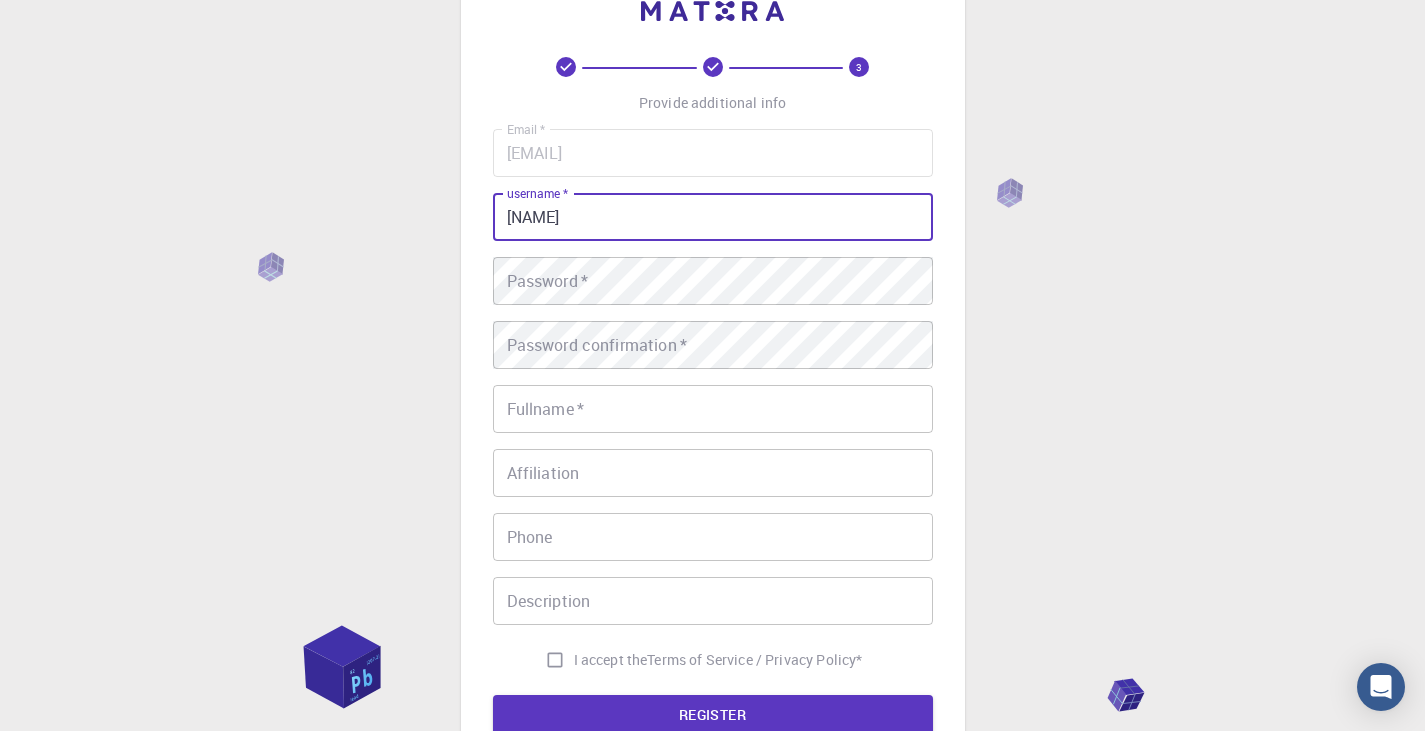 type on "[NAME]" 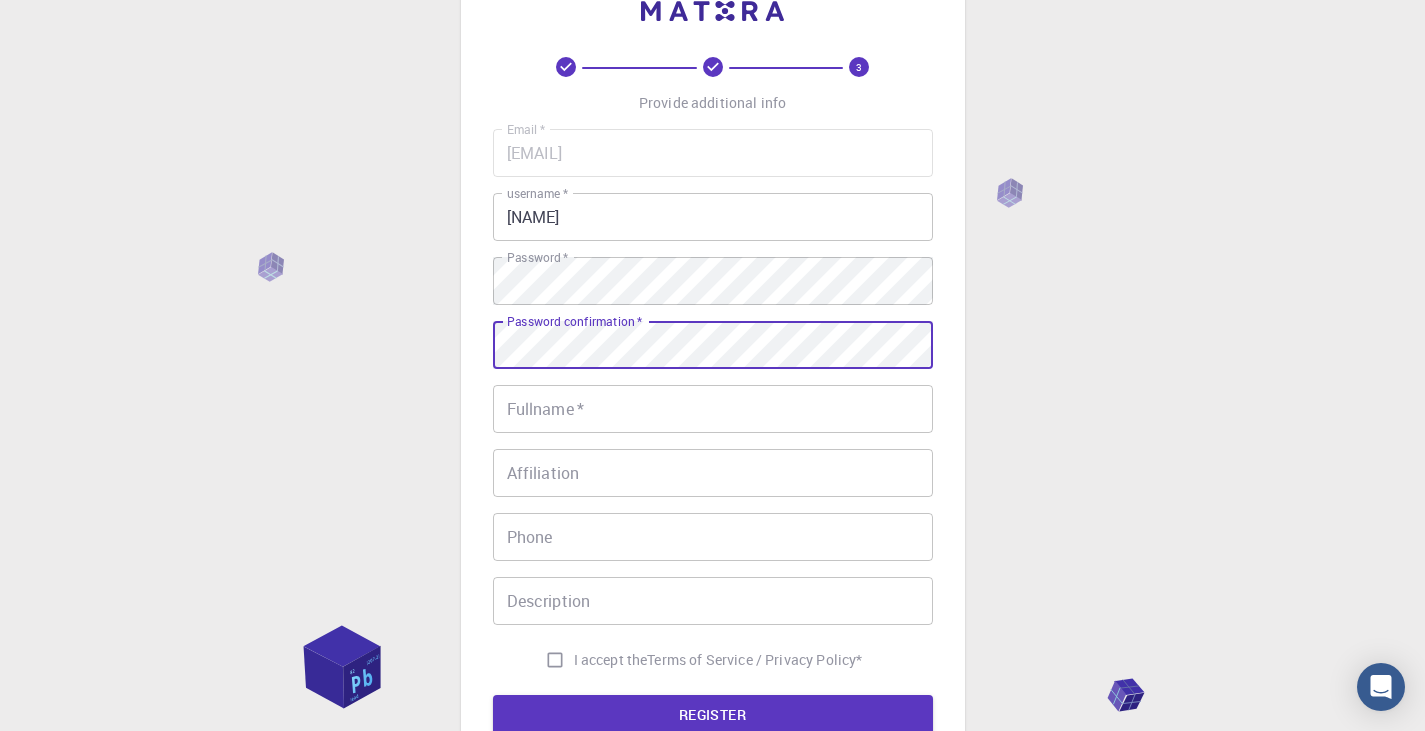 click on "Fullname   *" at bounding box center (713, 409) 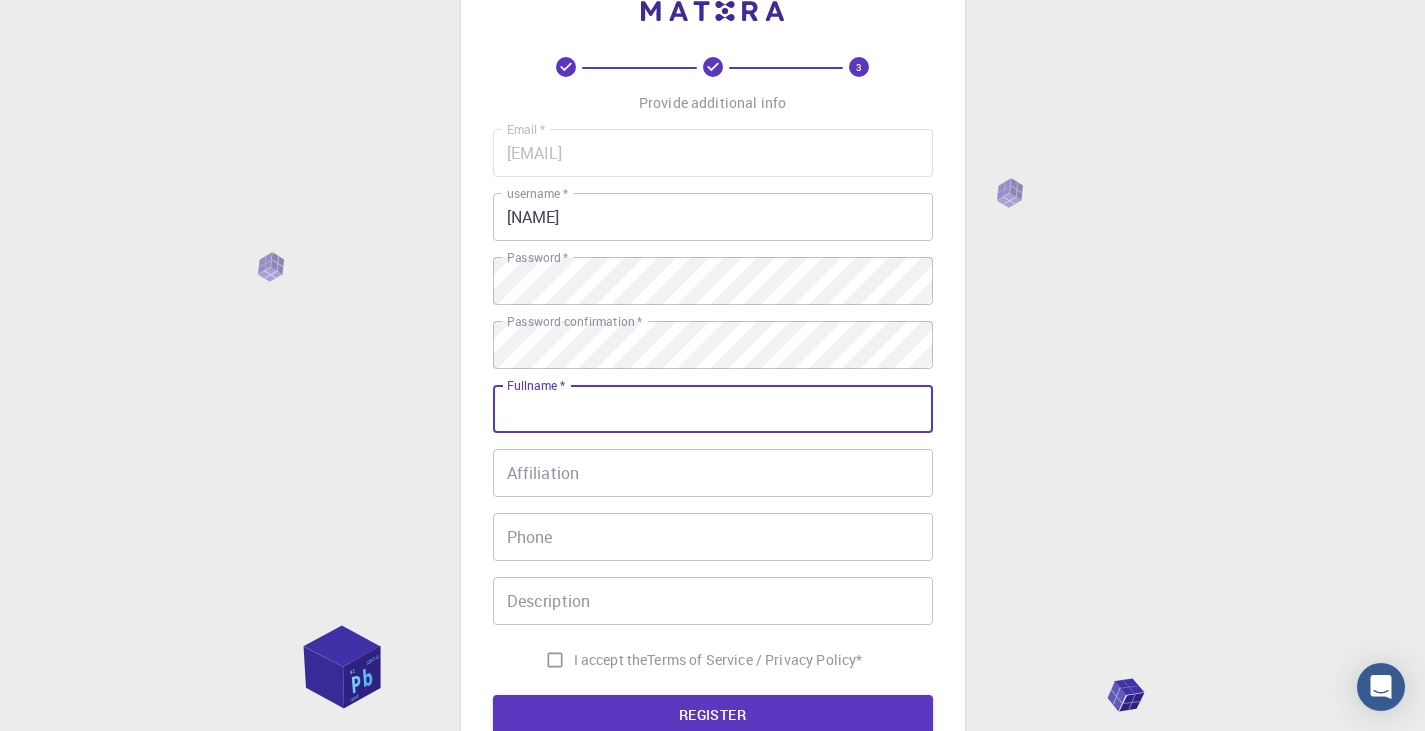 type on "[NAME] [LAST]" 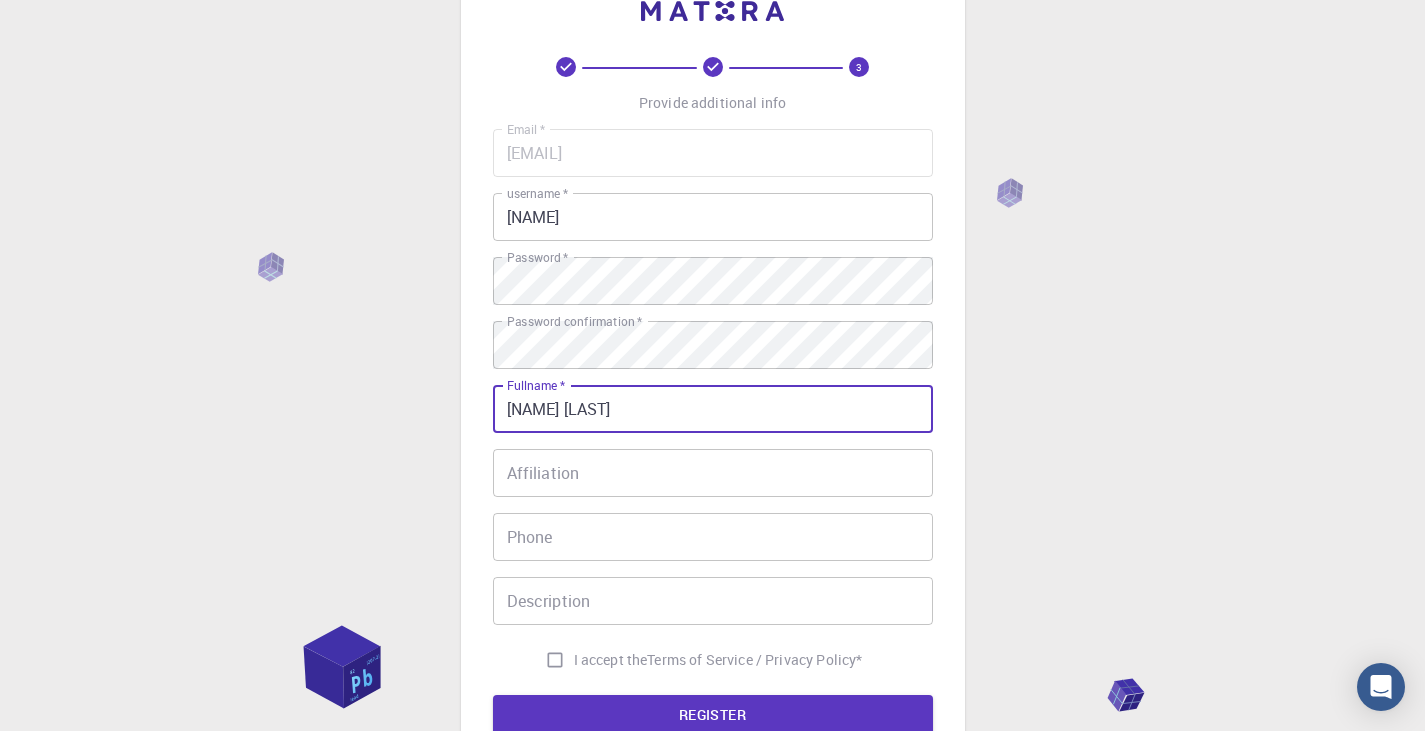 type on "[PHONE]" 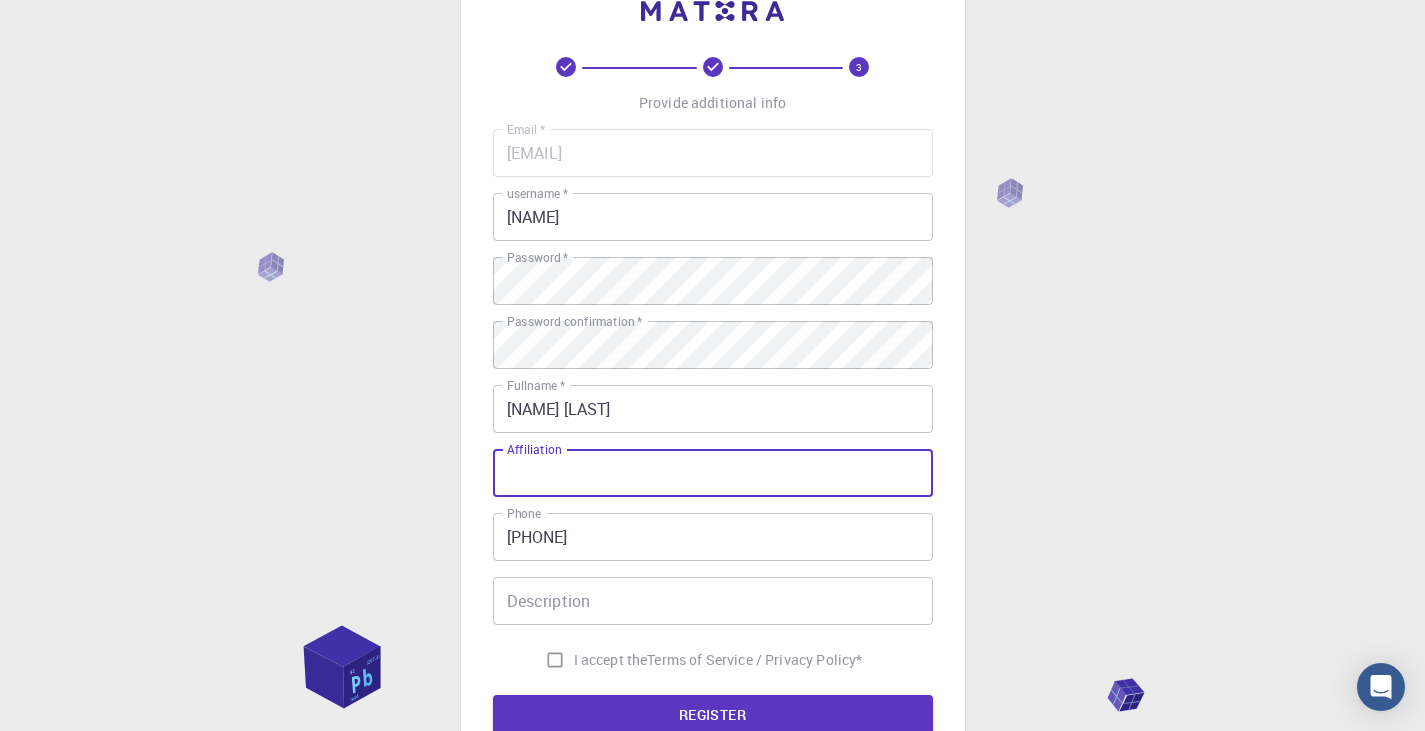 click on "Affiliation" at bounding box center (713, 473) 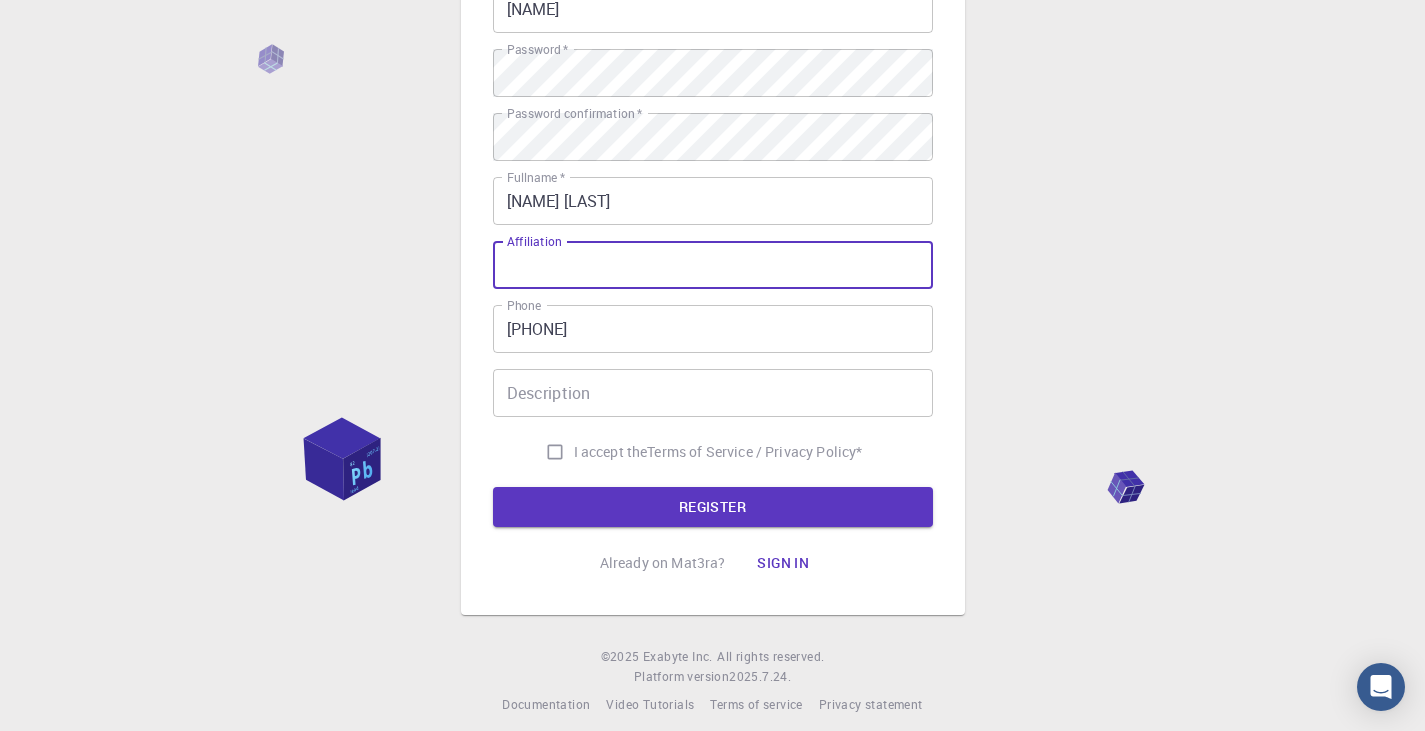 scroll, scrollTop: 275, scrollLeft: 0, axis: vertical 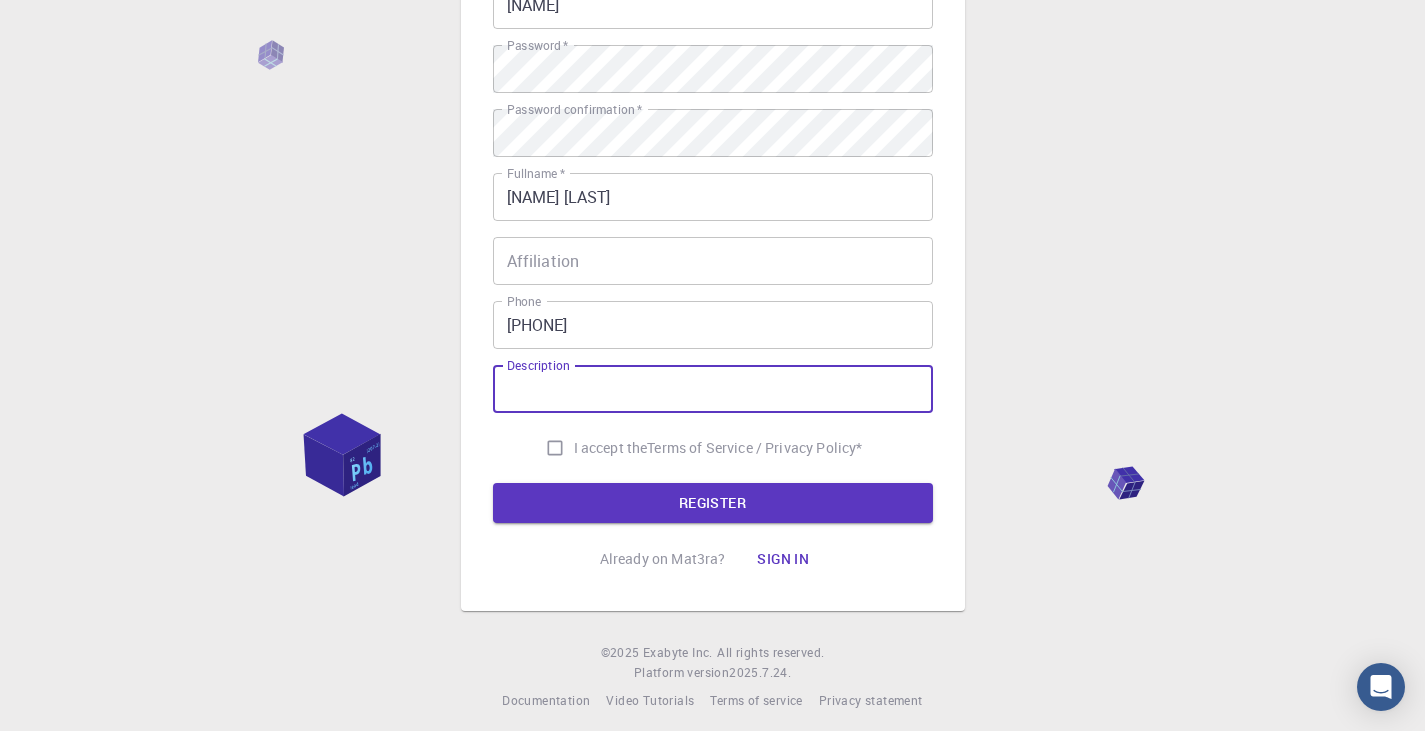 click on "Description" at bounding box center (713, 389) 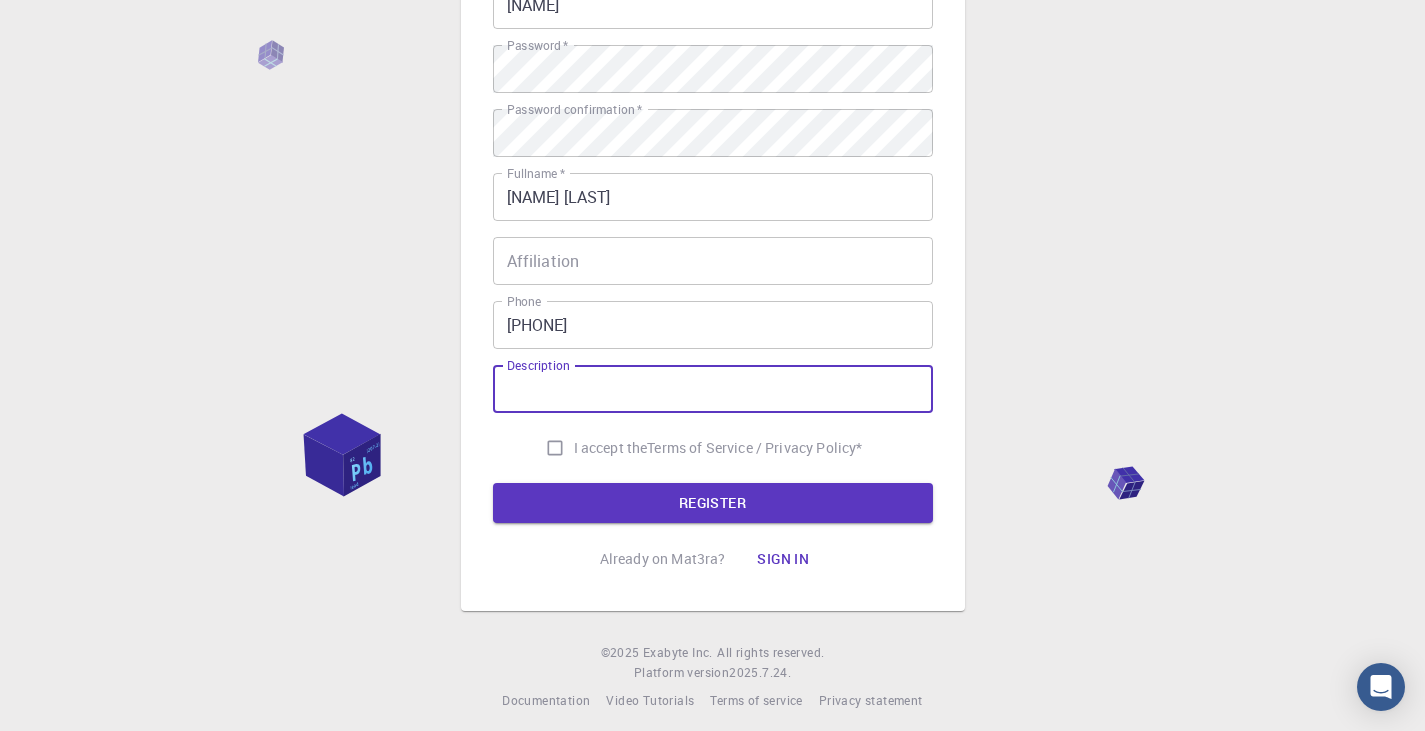 scroll, scrollTop: 288, scrollLeft: 0, axis: vertical 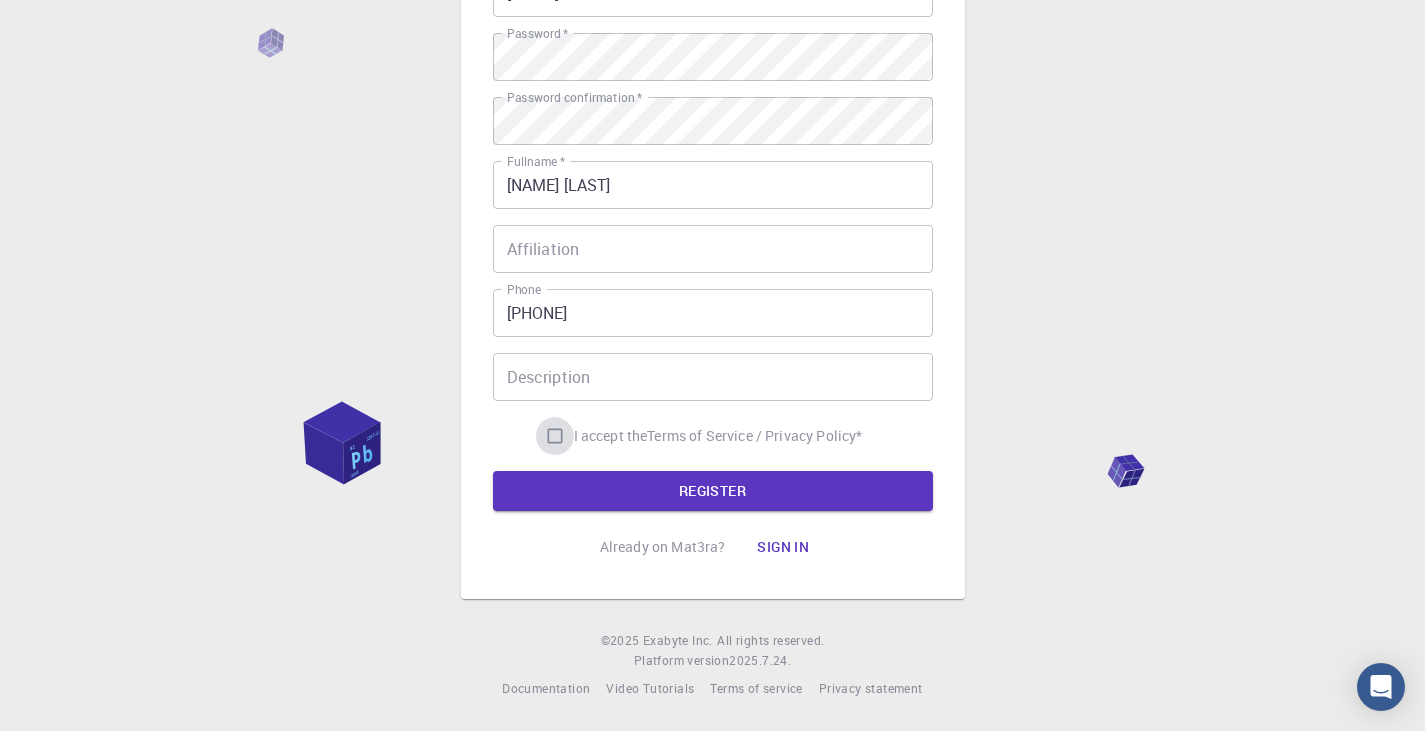 click on "I accept the  Terms of Service / Privacy Policy  *" at bounding box center [555, 436] 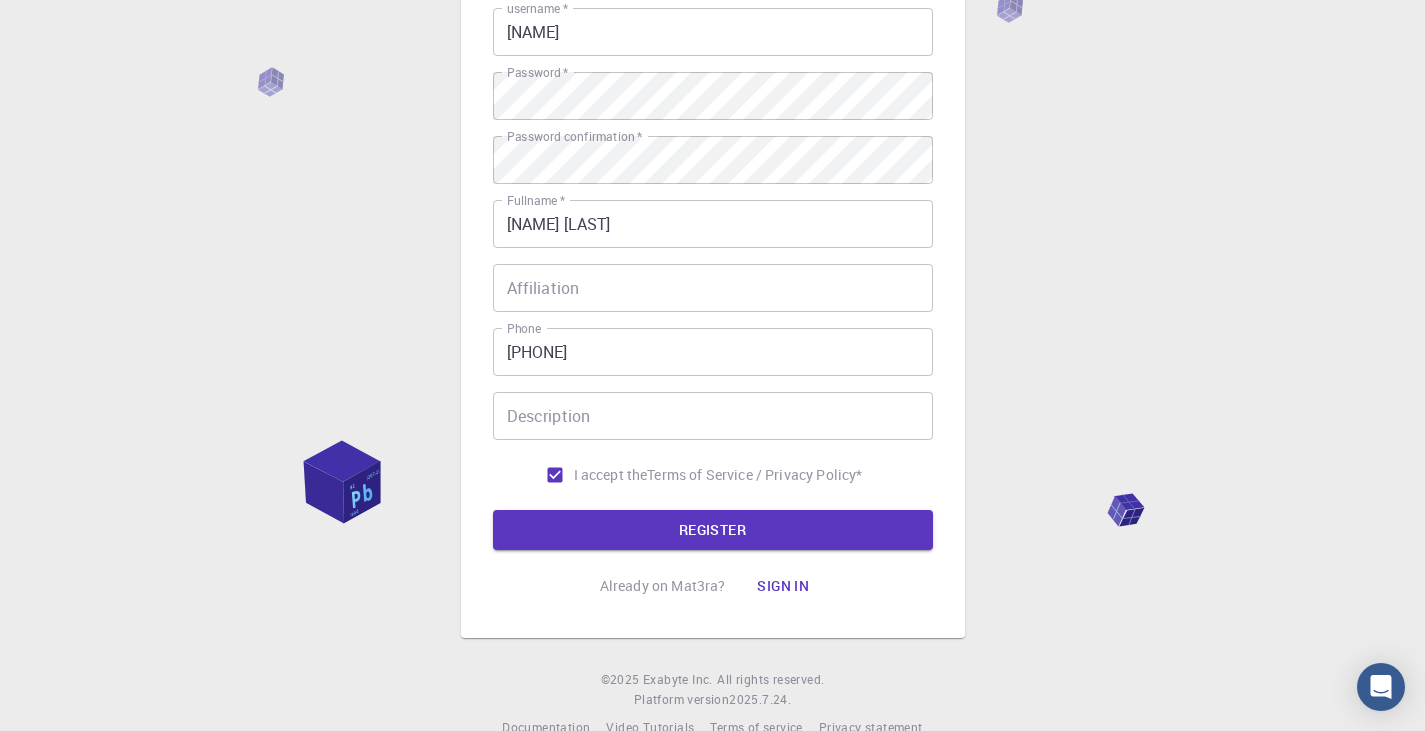 scroll, scrollTop: 288, scrollLeft: 0, axis: vertical 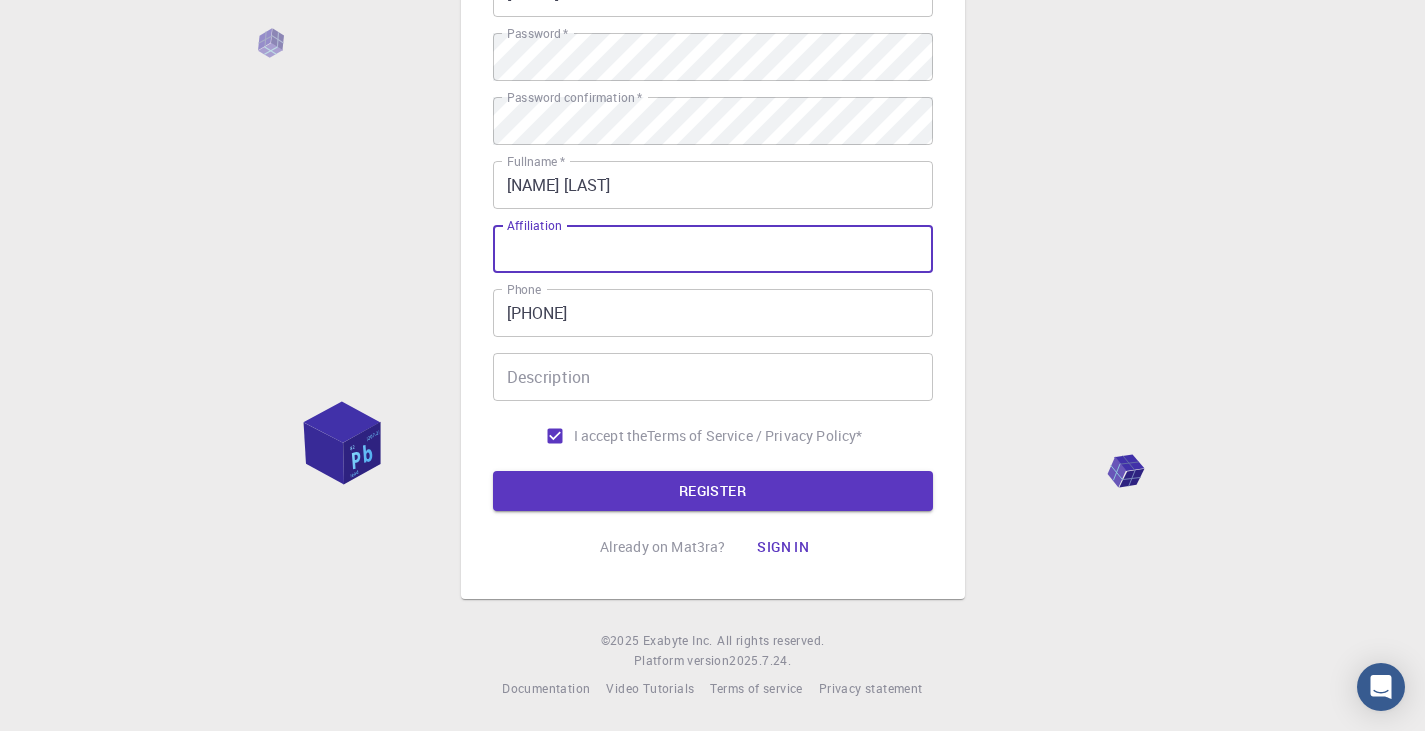 click on "Affiliation" at bounding box center [713, 249] 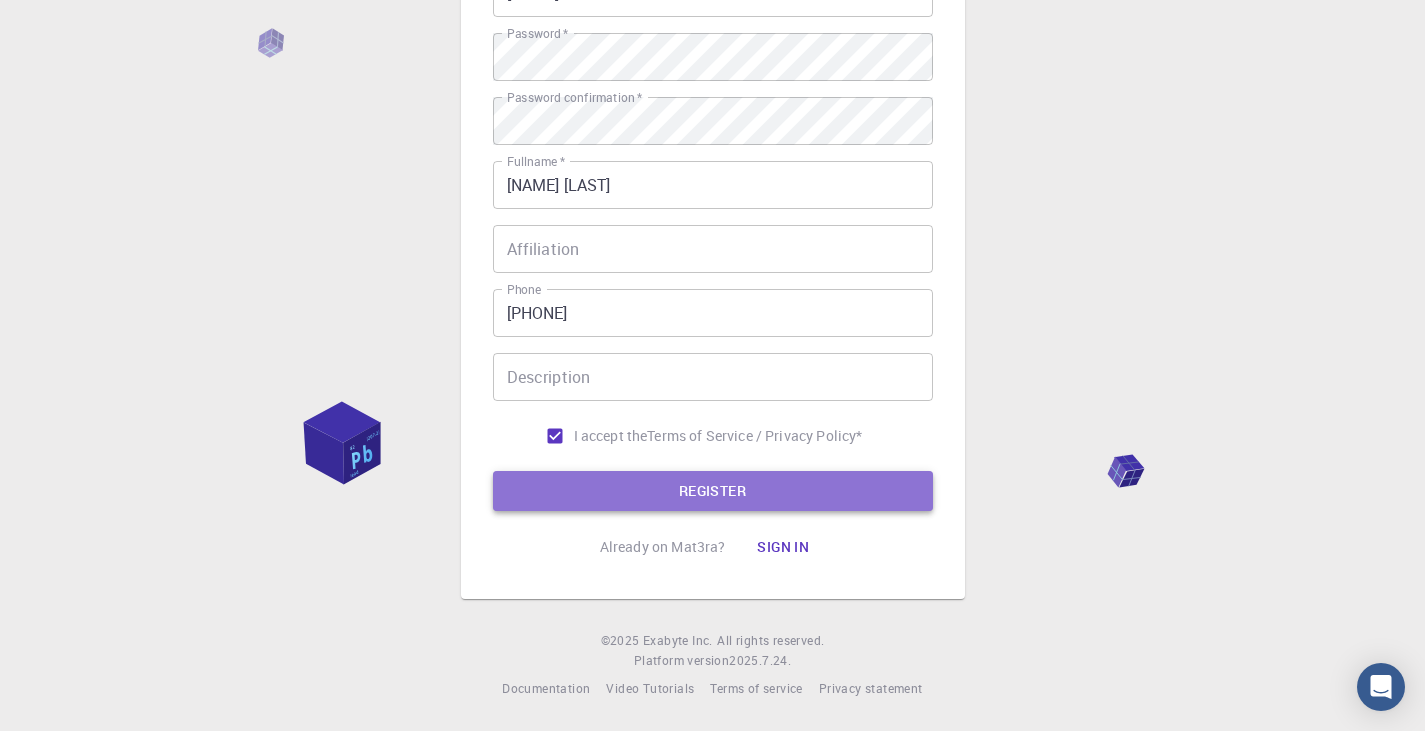 click on "REGISTER" at bounding box center (713, 491) 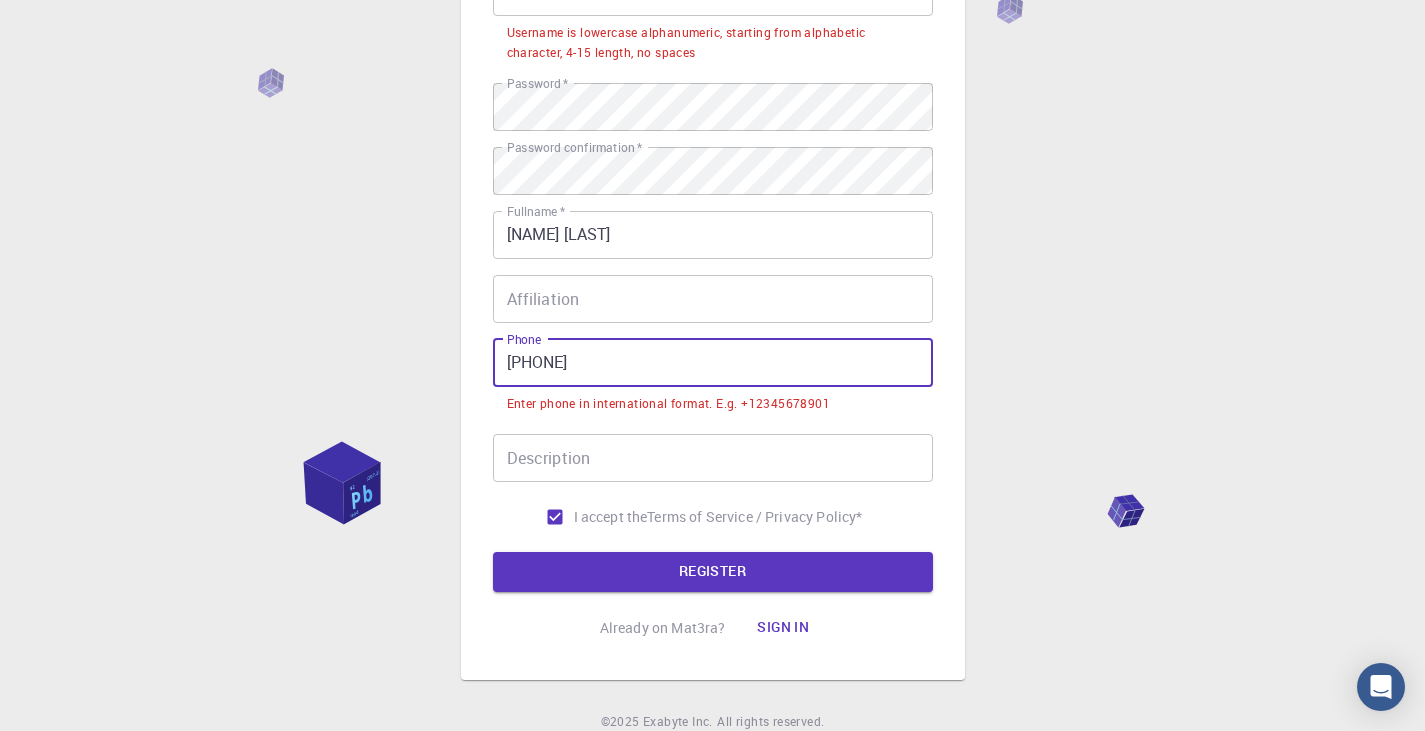 click on "[PHONE]" at bounding box center [713, 363] 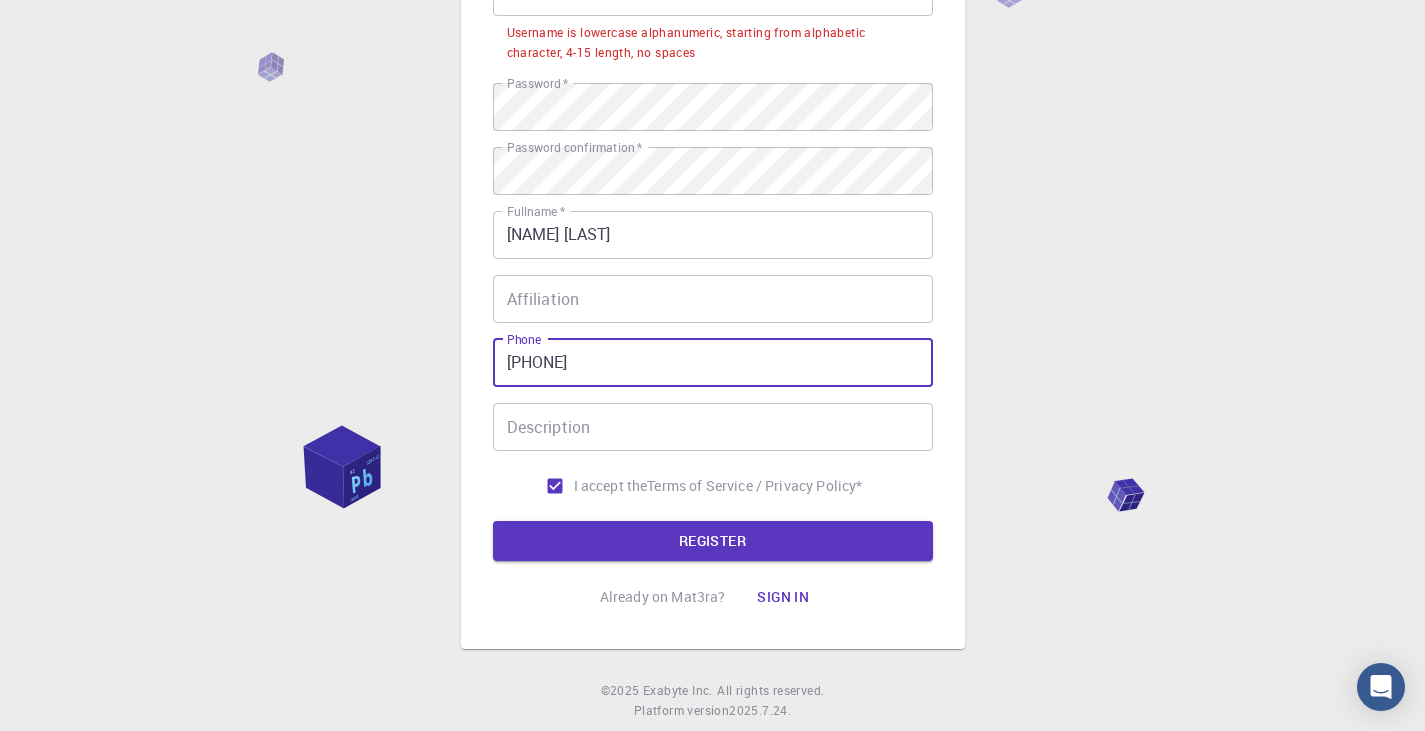 type on "[PHONE]" 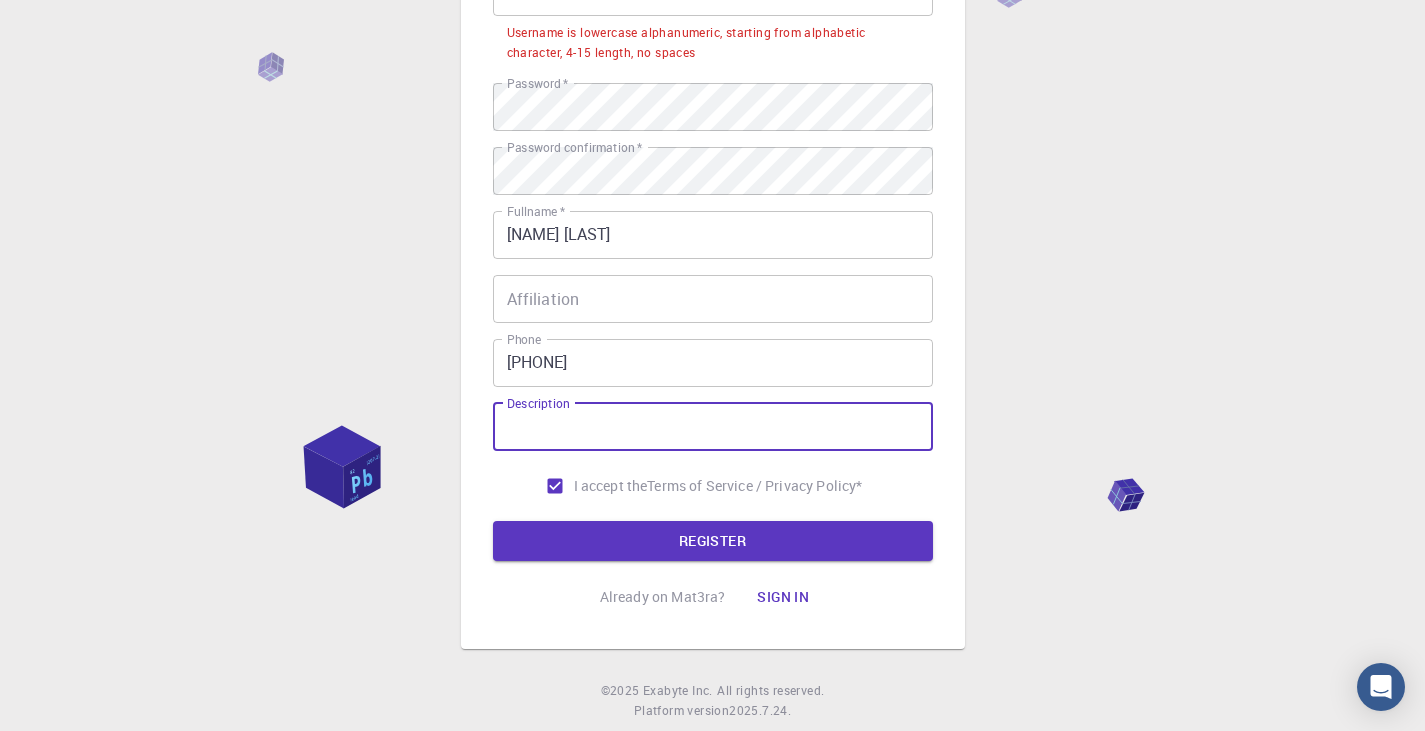 click on "Description" at bounding box center [713, 427] 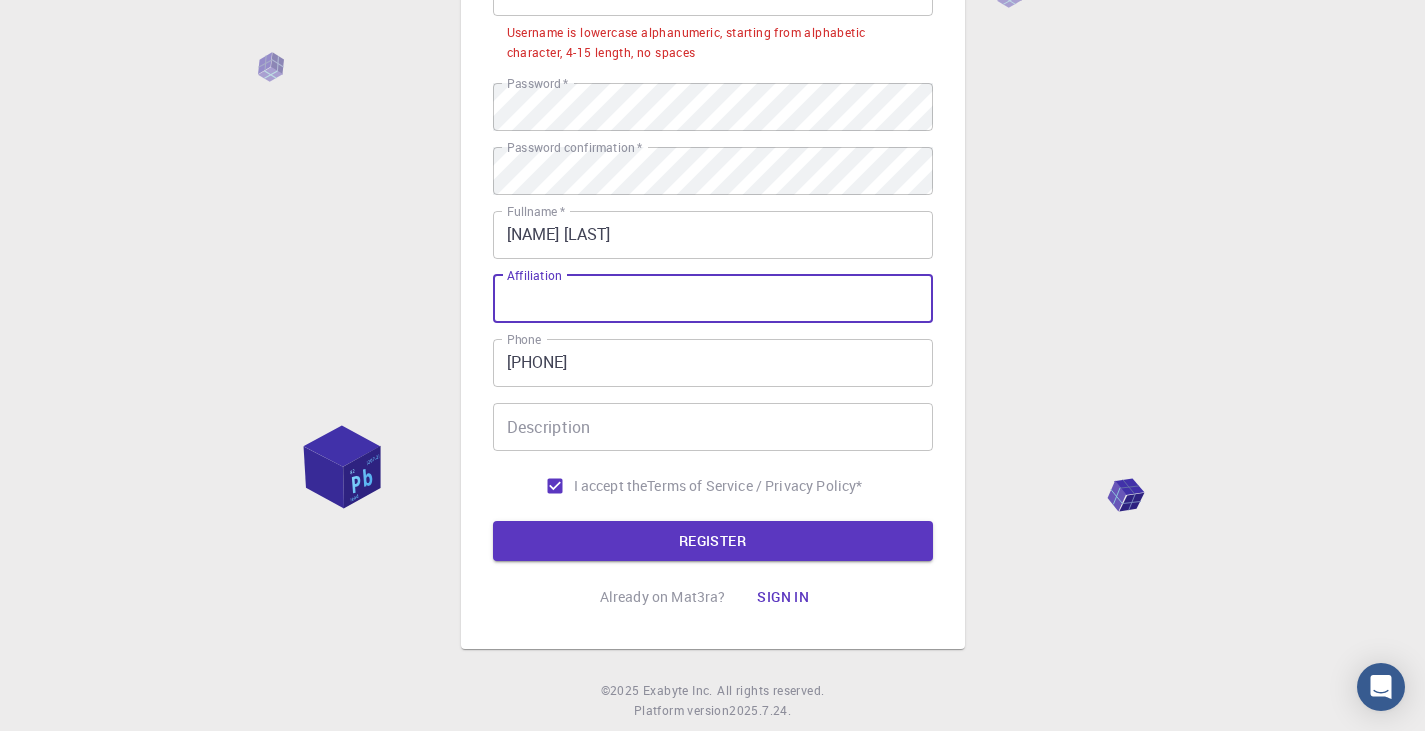 click on "Affiliation" at bounding box center (713, 299) 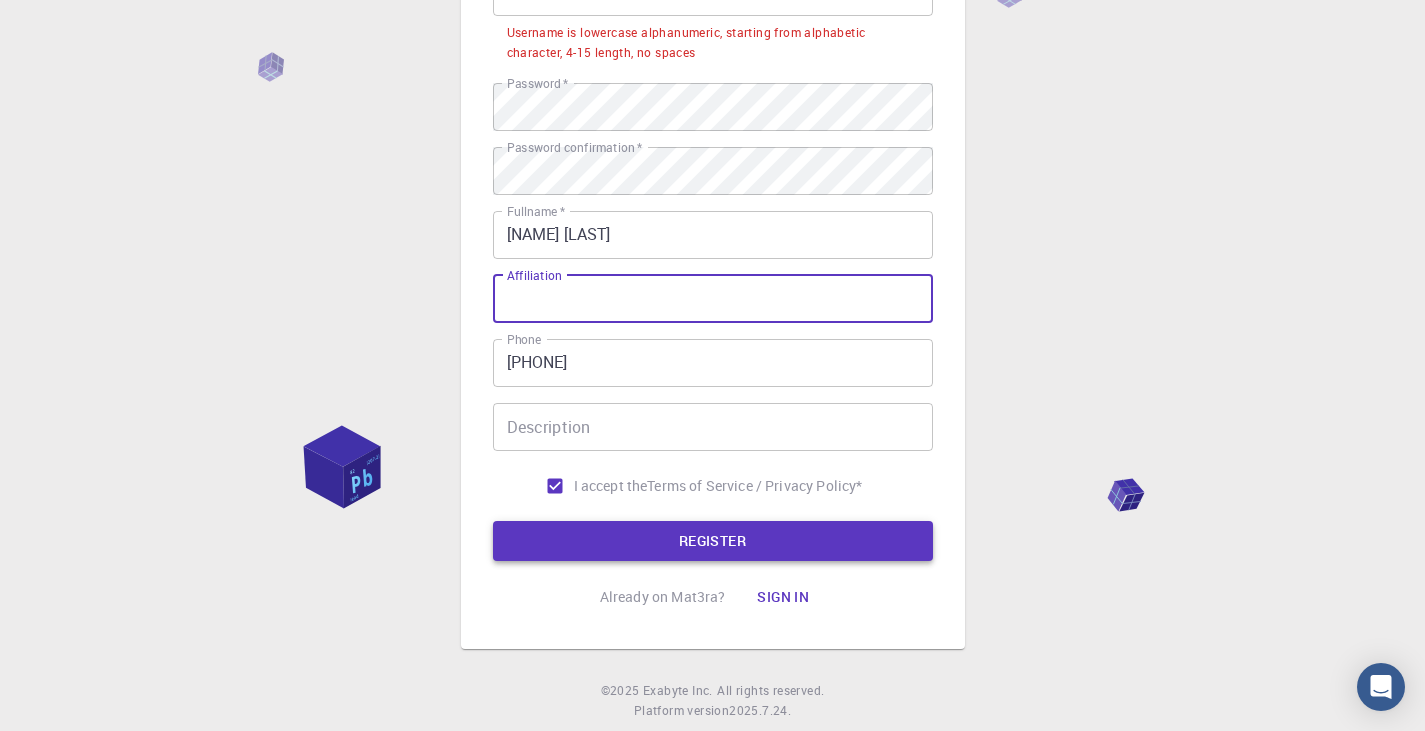 click on "REGISTER" at bounding box center [713, 541] 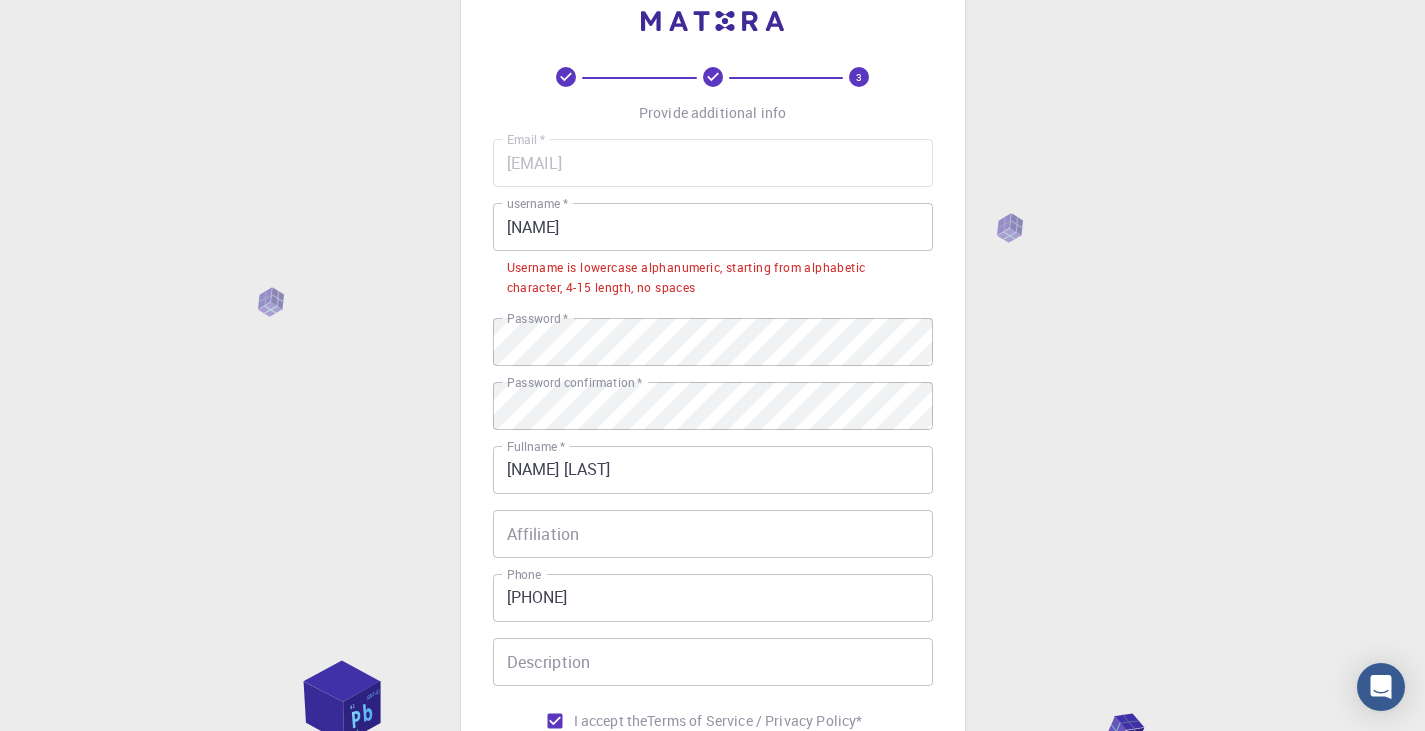 scroll, scrollTop: 51, scrollLeft: 0, axis: vertical 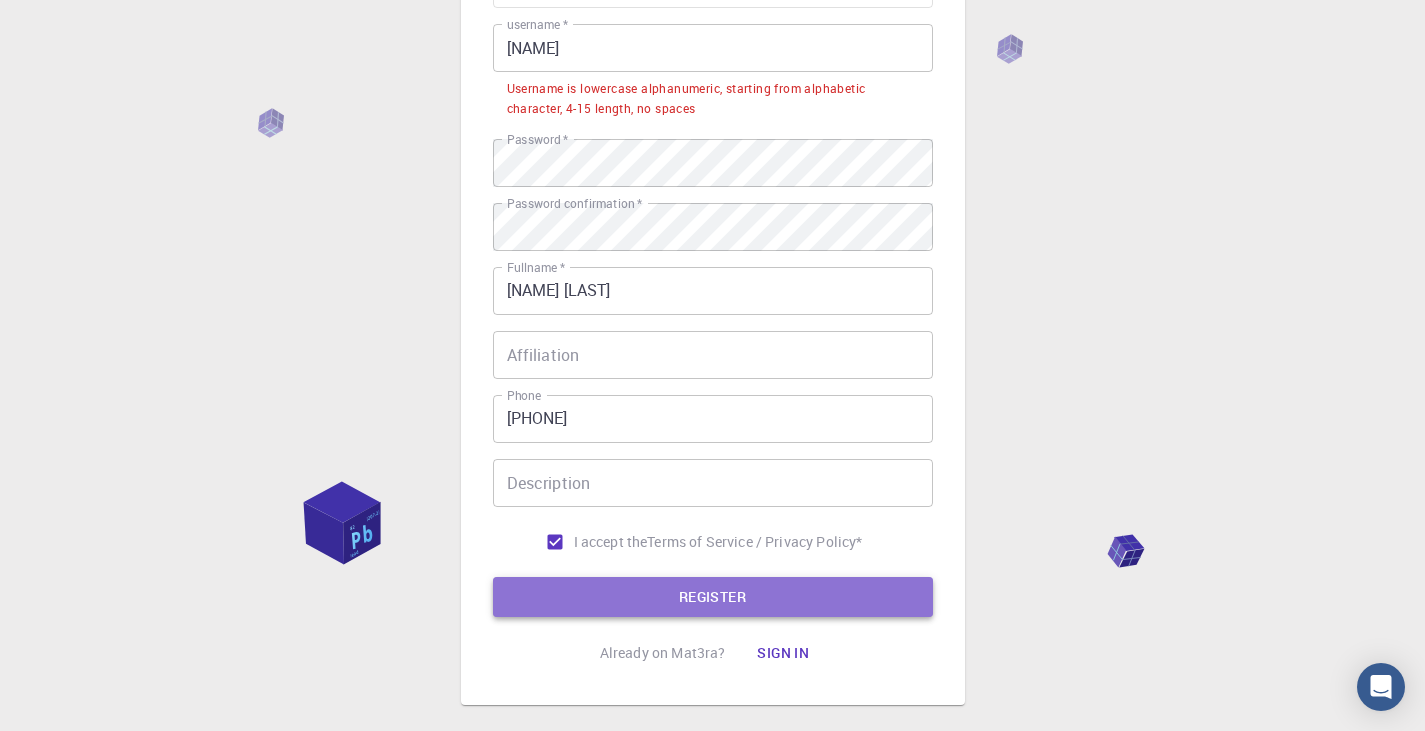 click on "REGISTER" at bounding box center (713, 597) 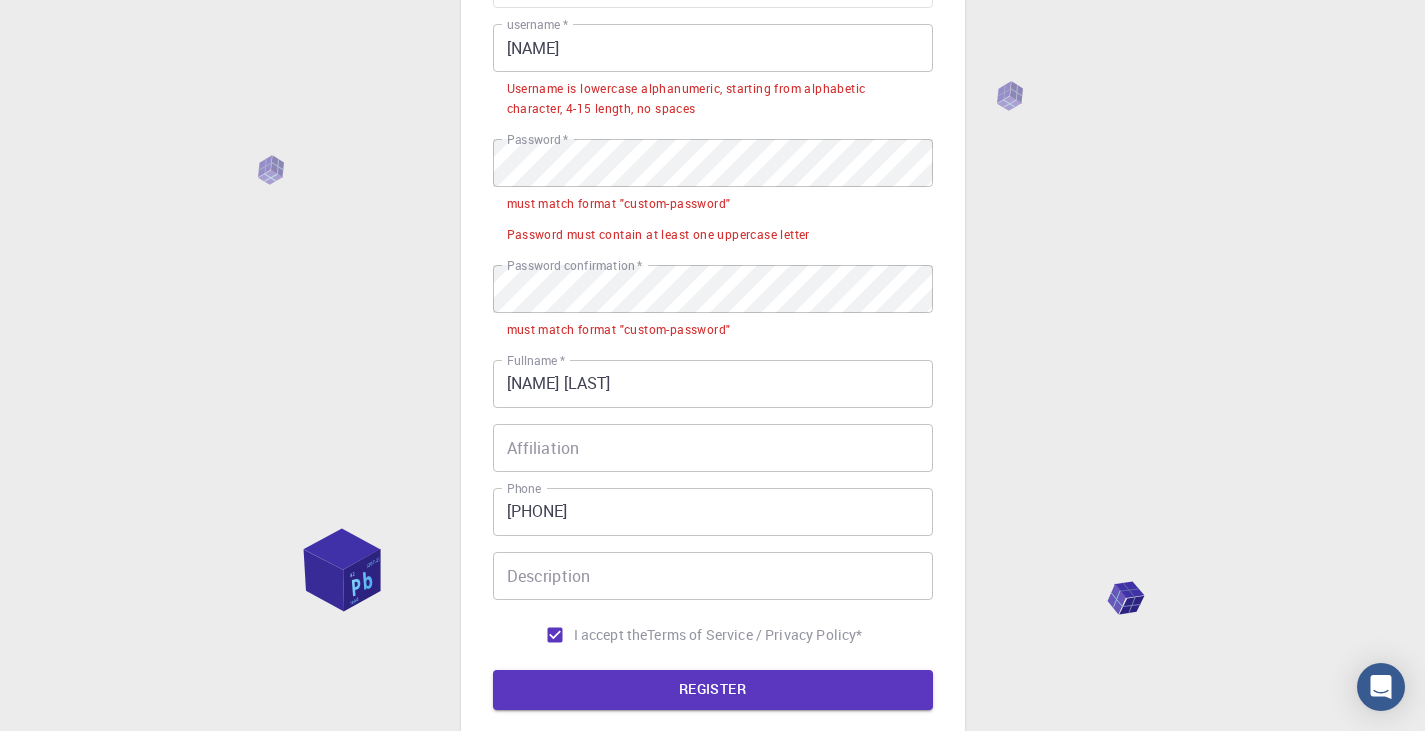 scroll, scrollTop: 127, scrollLeft: 0, axis: vertical 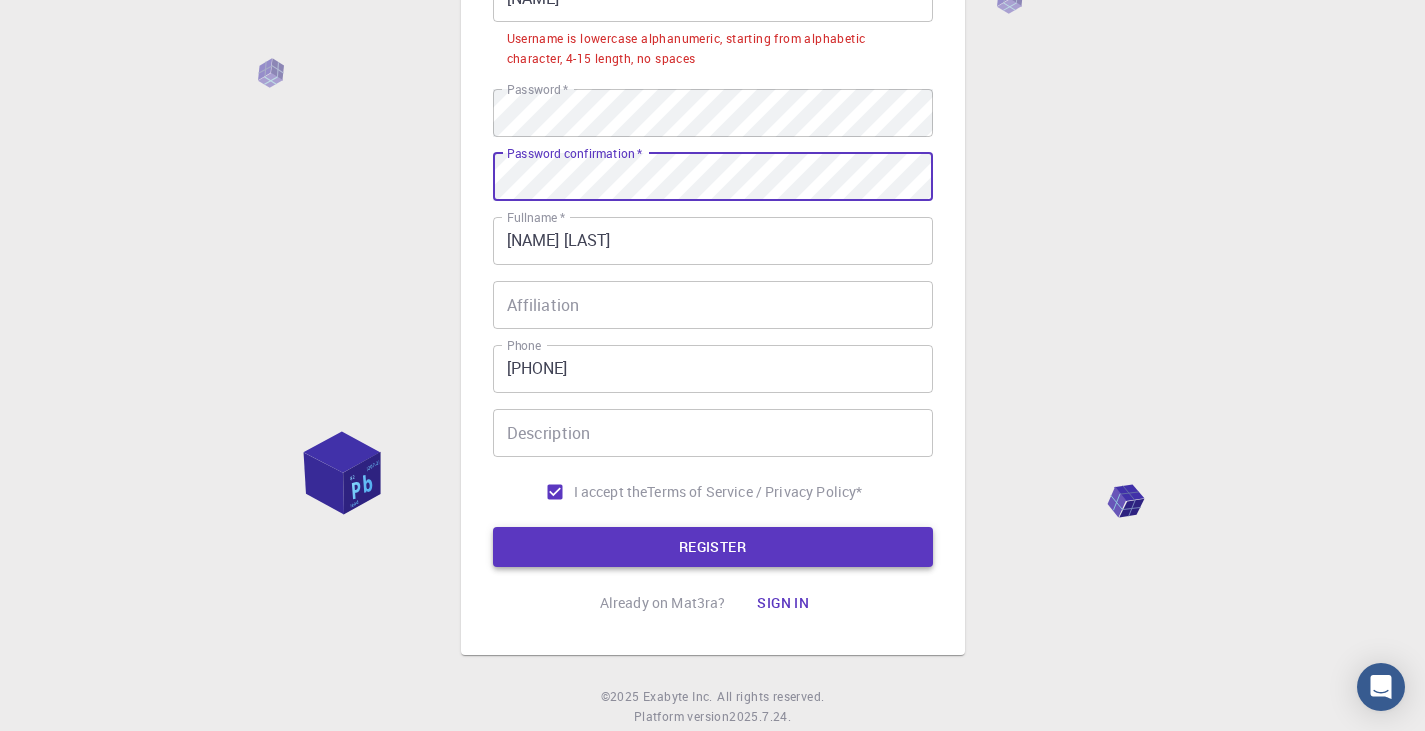 click on "REGISTER" at bounding box center (713, 547) 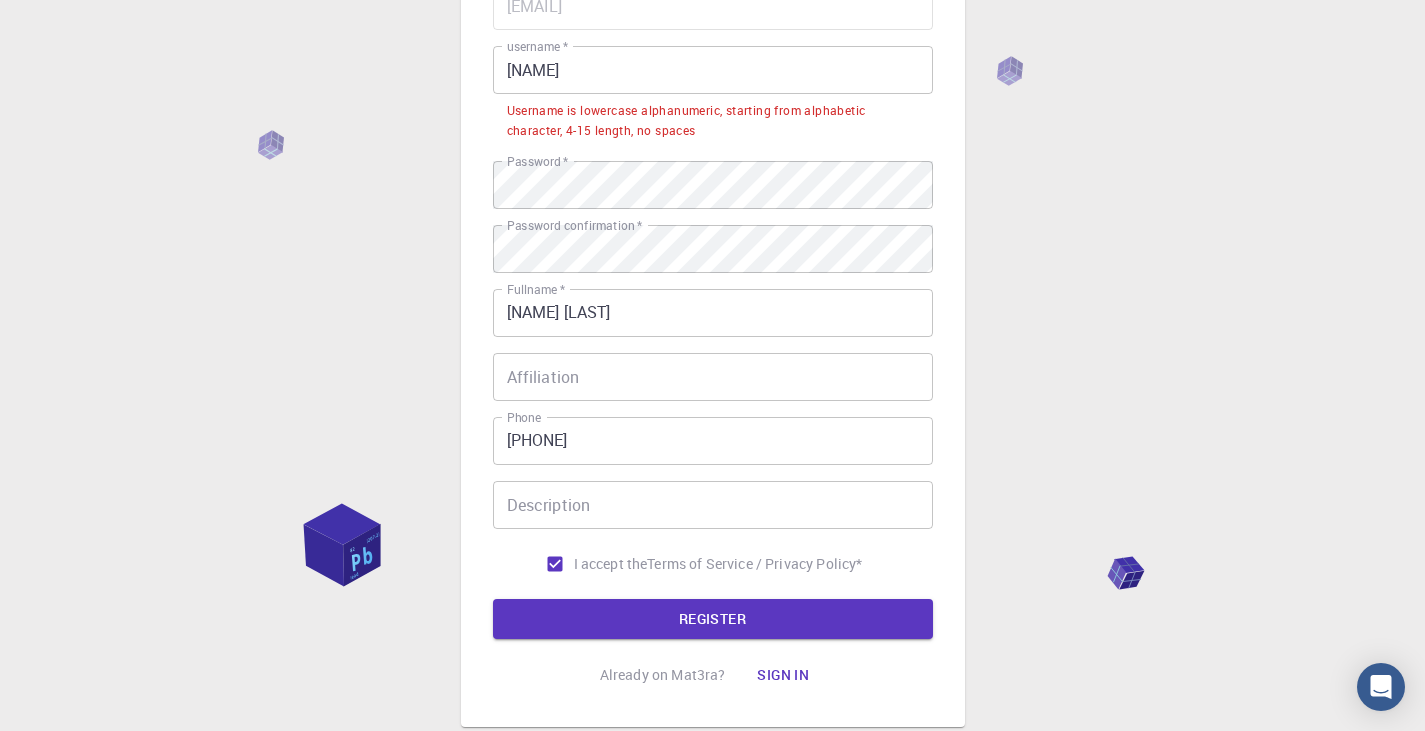 scroll, scrollTop: 211, scrollLeft: 0, axis: vertical 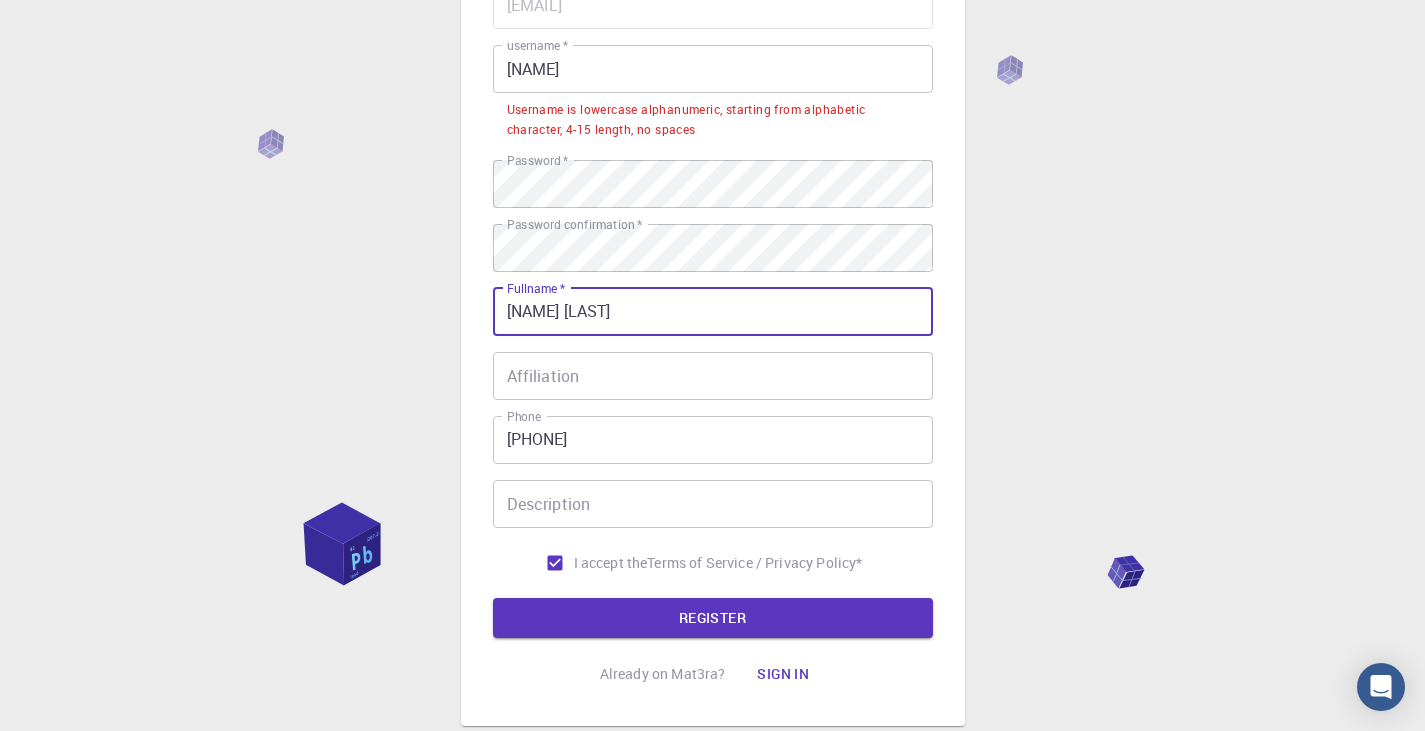 click on "[NAME] [LAST]" at bounding box center [713, 312] 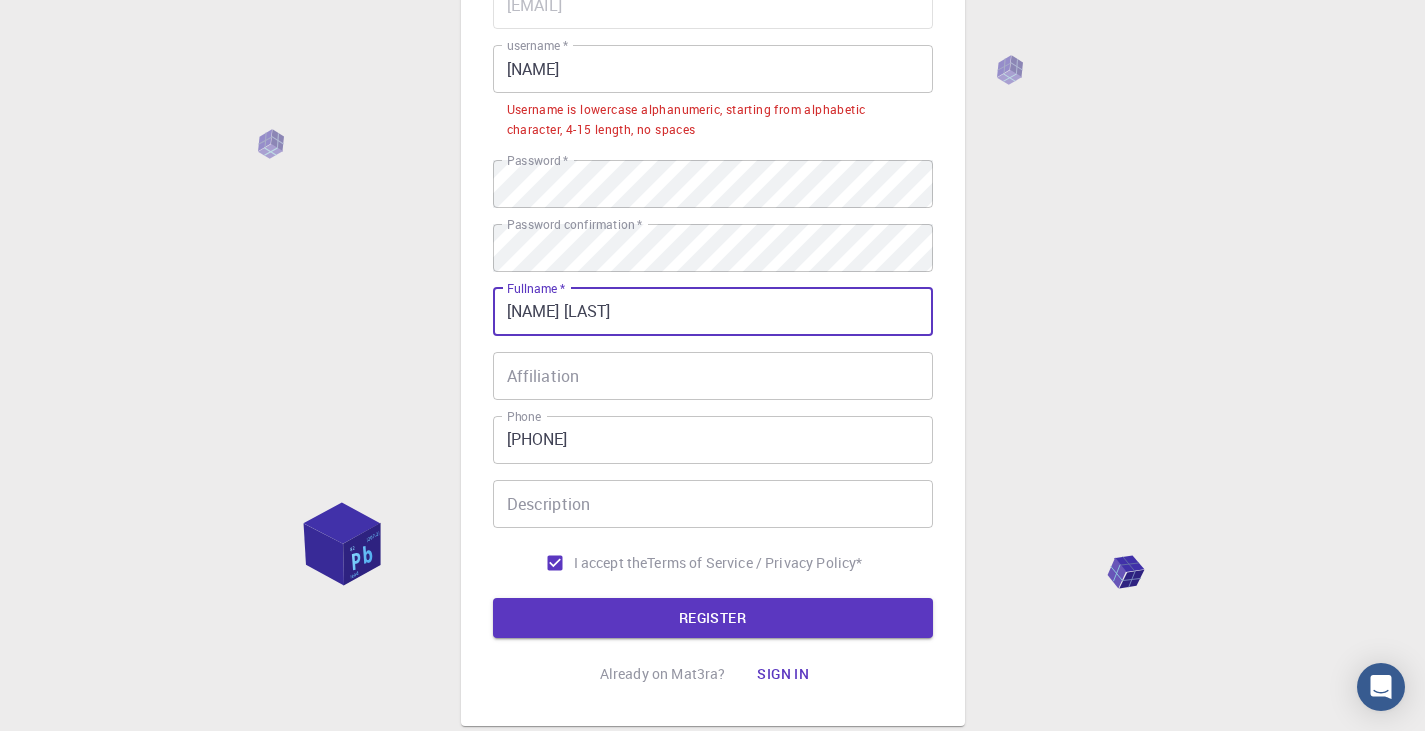 type on "[NAME] [LAST]" 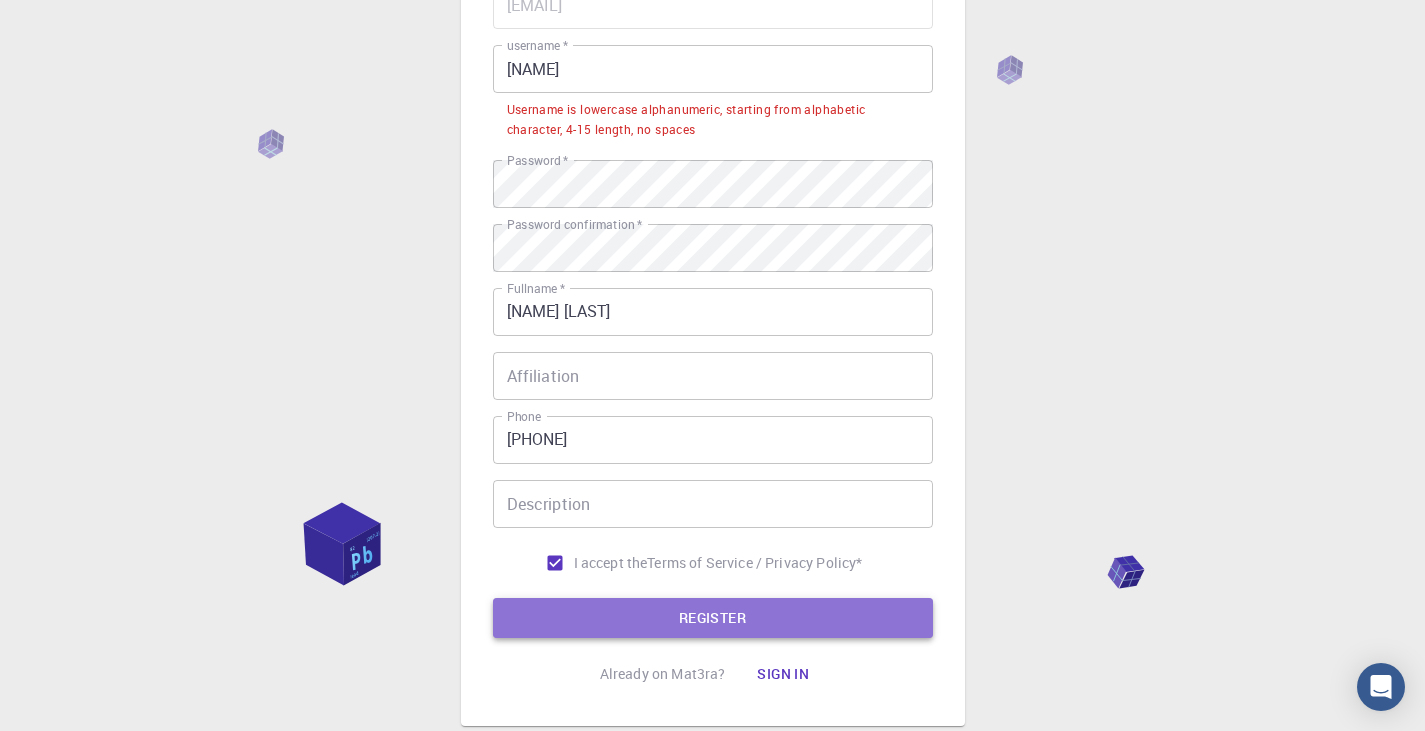 click on "REGISTER" at bounding box center [713, 618] 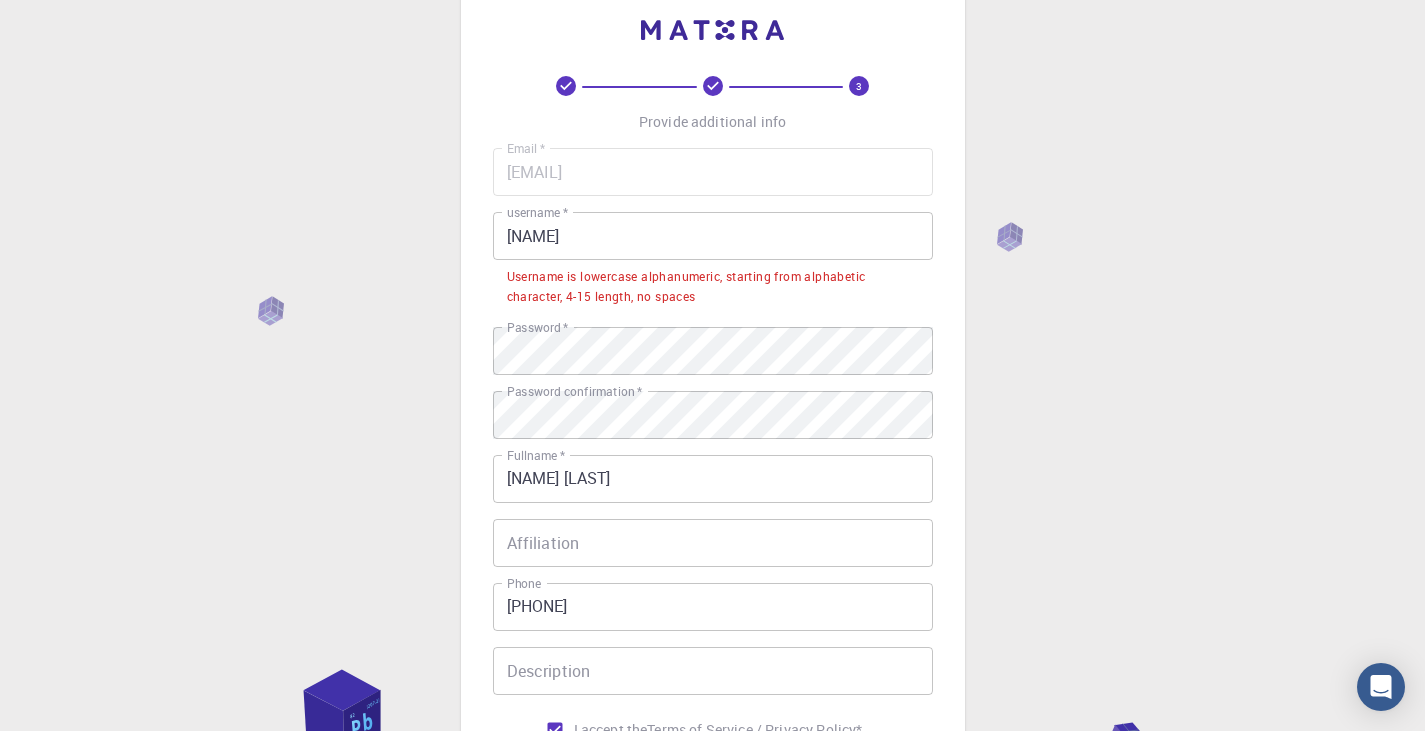scroll, scrollTop: 43, scrollLeft: 0, axis: vertical 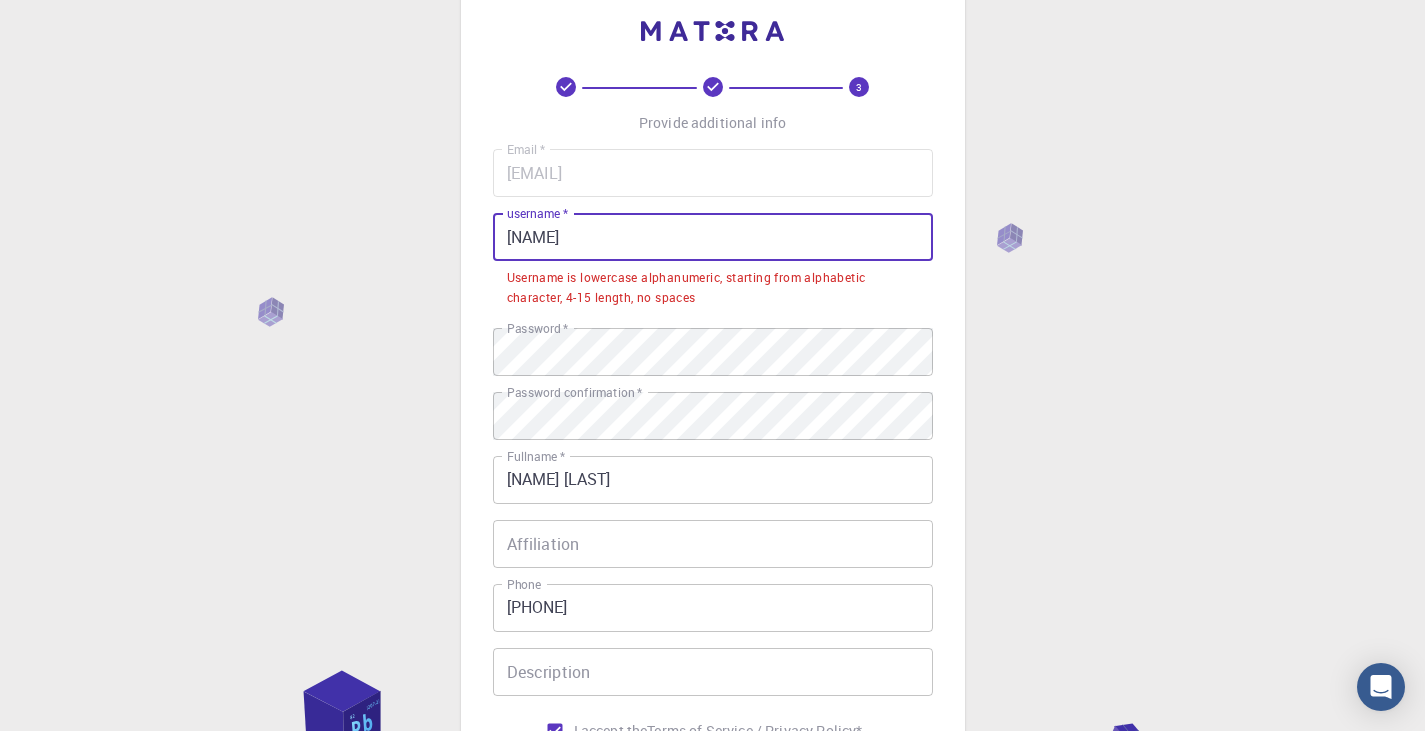 click on "[NAME]" at bounding box center [713, 237] 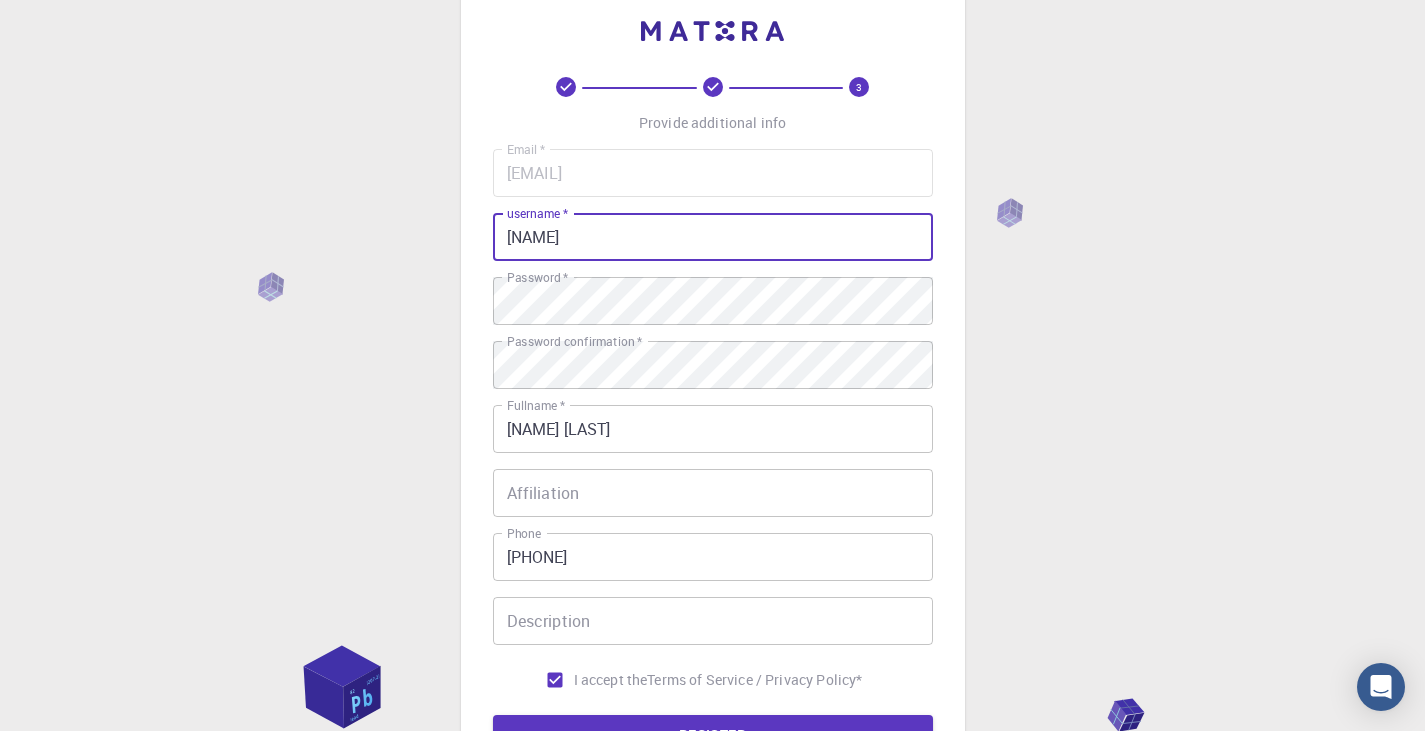 type on "[NAME]" 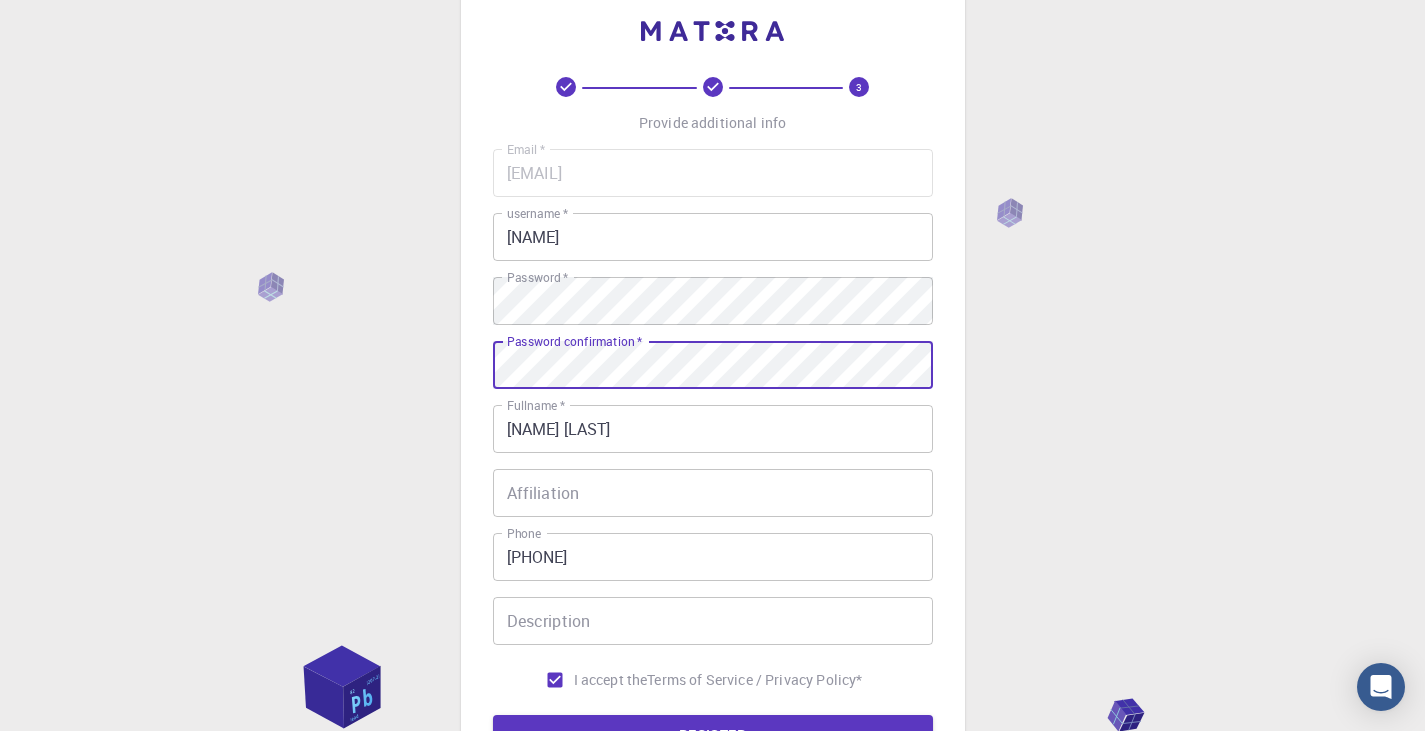 scroll, scrollTop: 288, scrollLeft: 0, axis: vertical 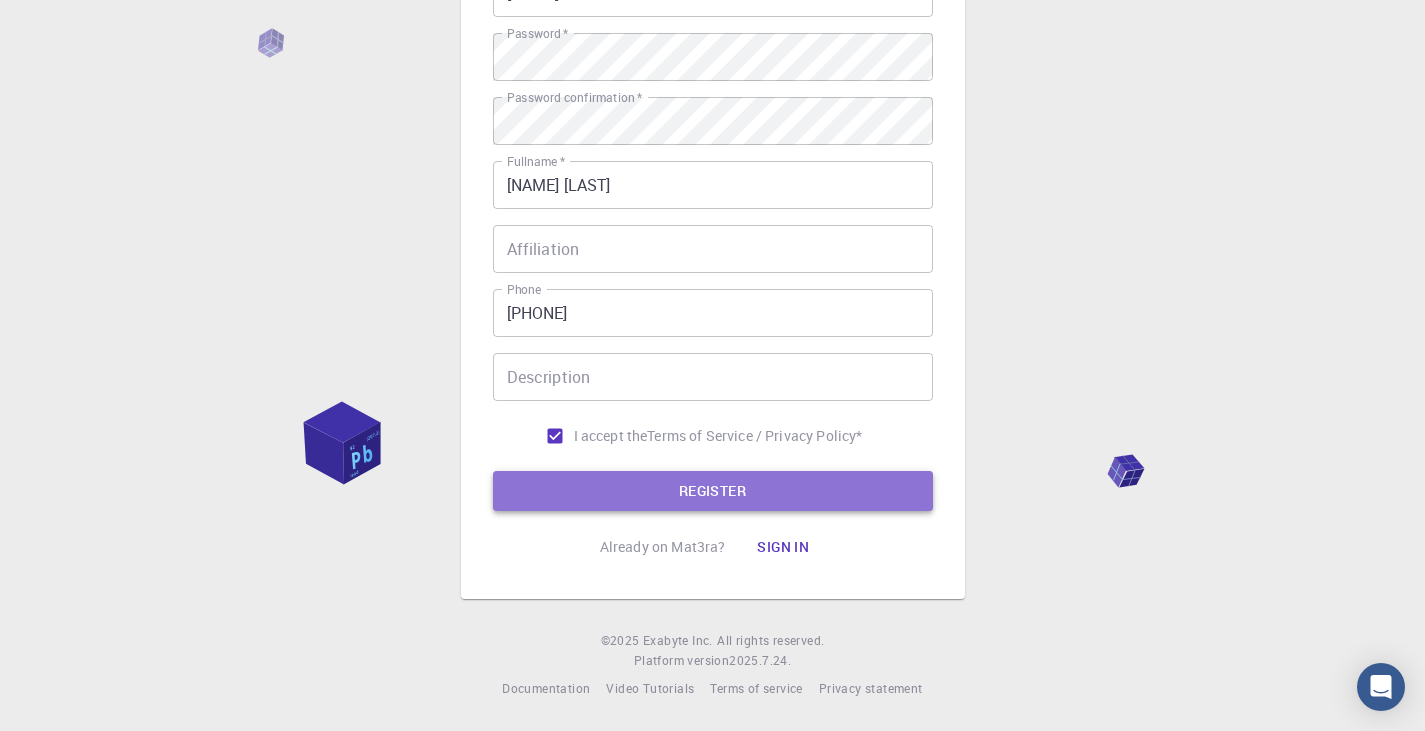 click on "REGISTER" at bounding box center [713, 491] 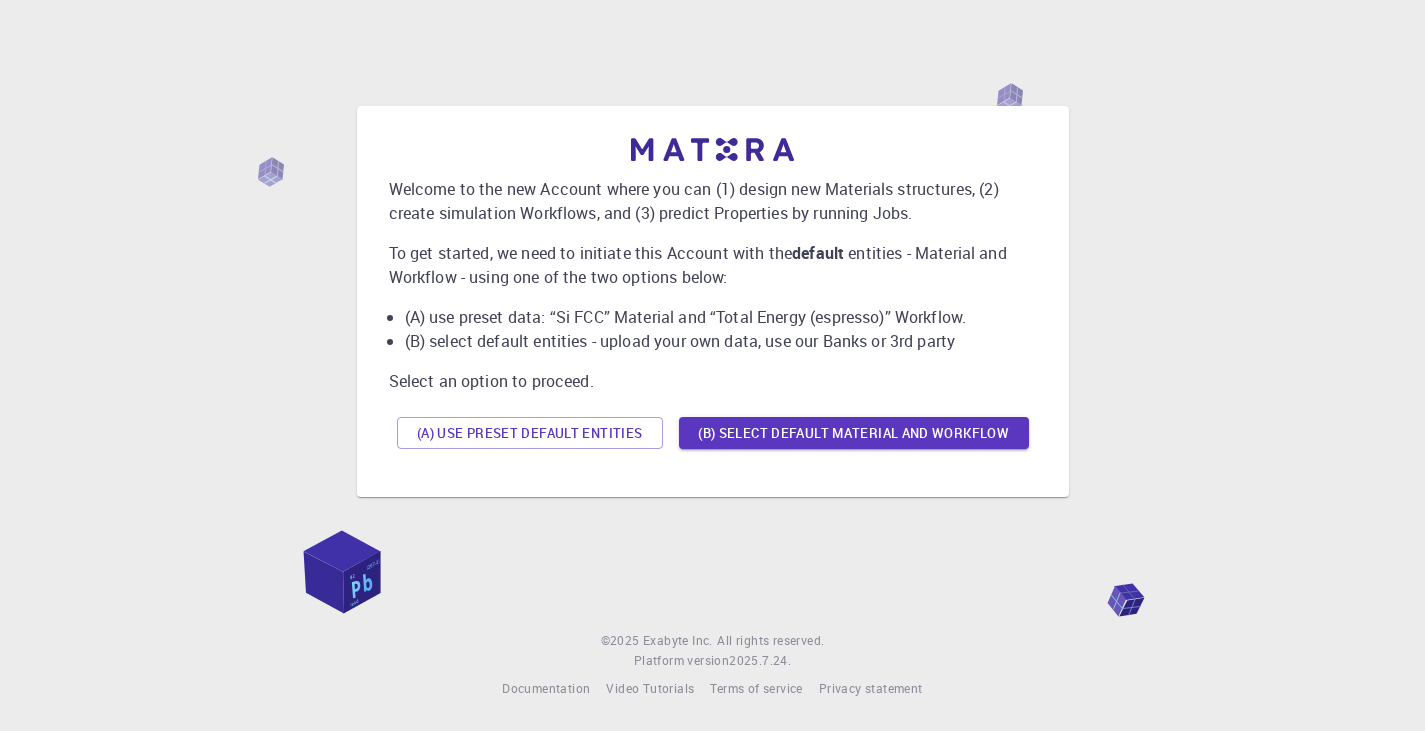 scroll, scrollTop: 0, scrollLeft: 0, axis: both 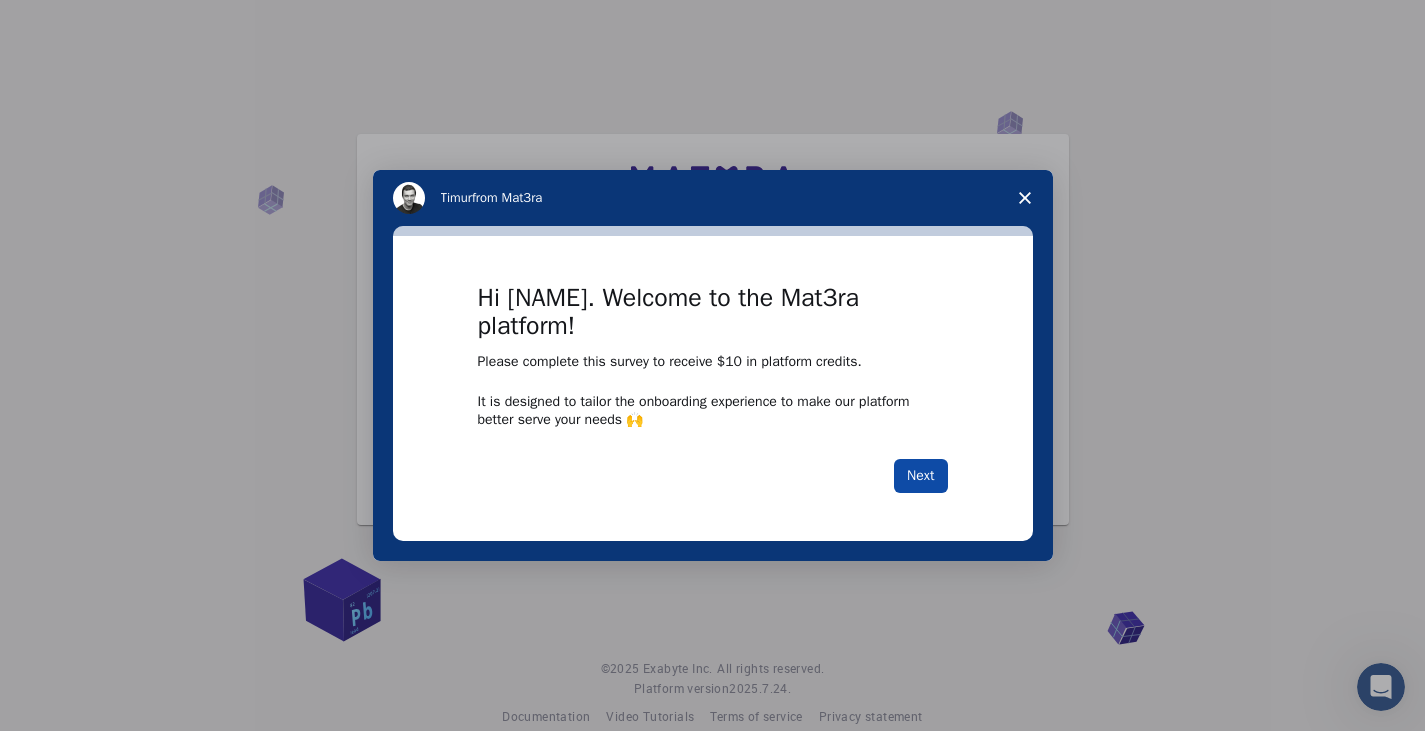 click on "Next" at bounding box center [920, 476] 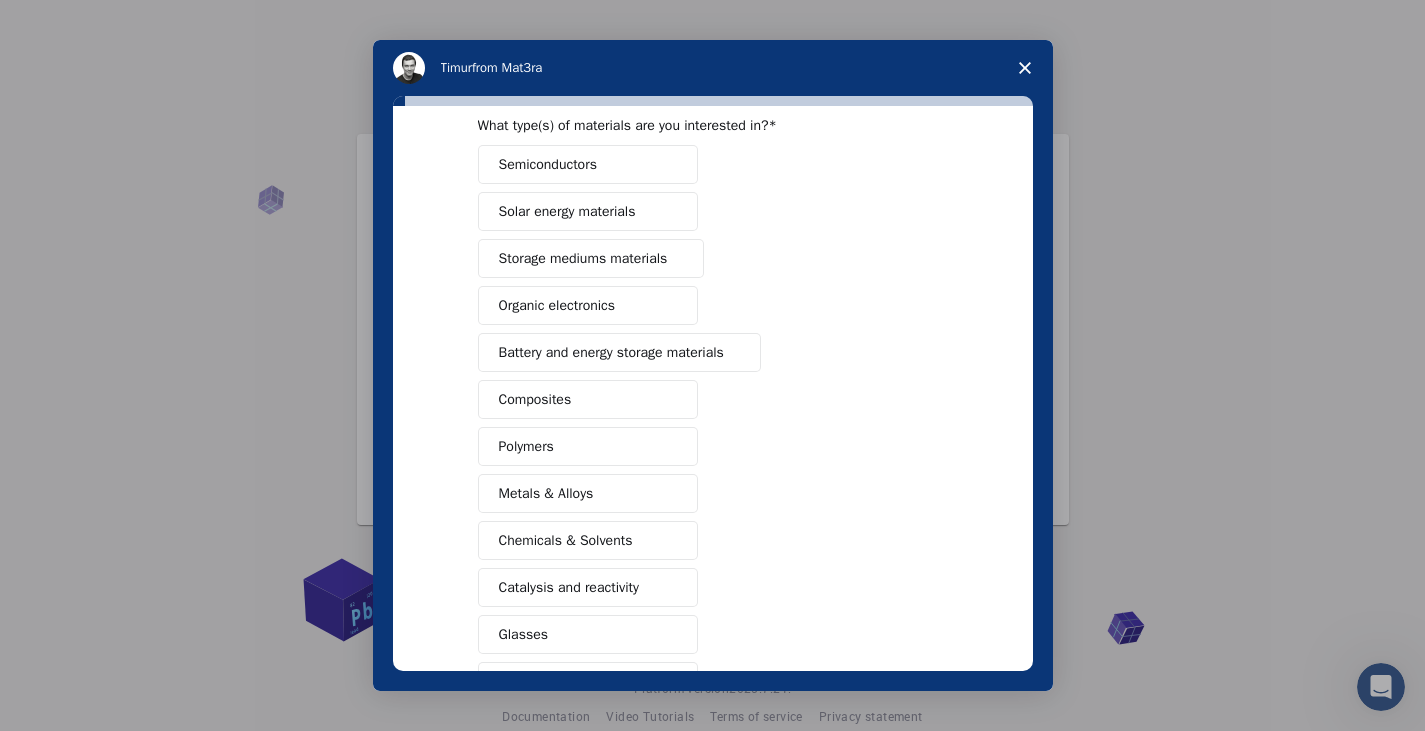 scroll, scrollTop: 0, scrollLeft: 0, axis: both 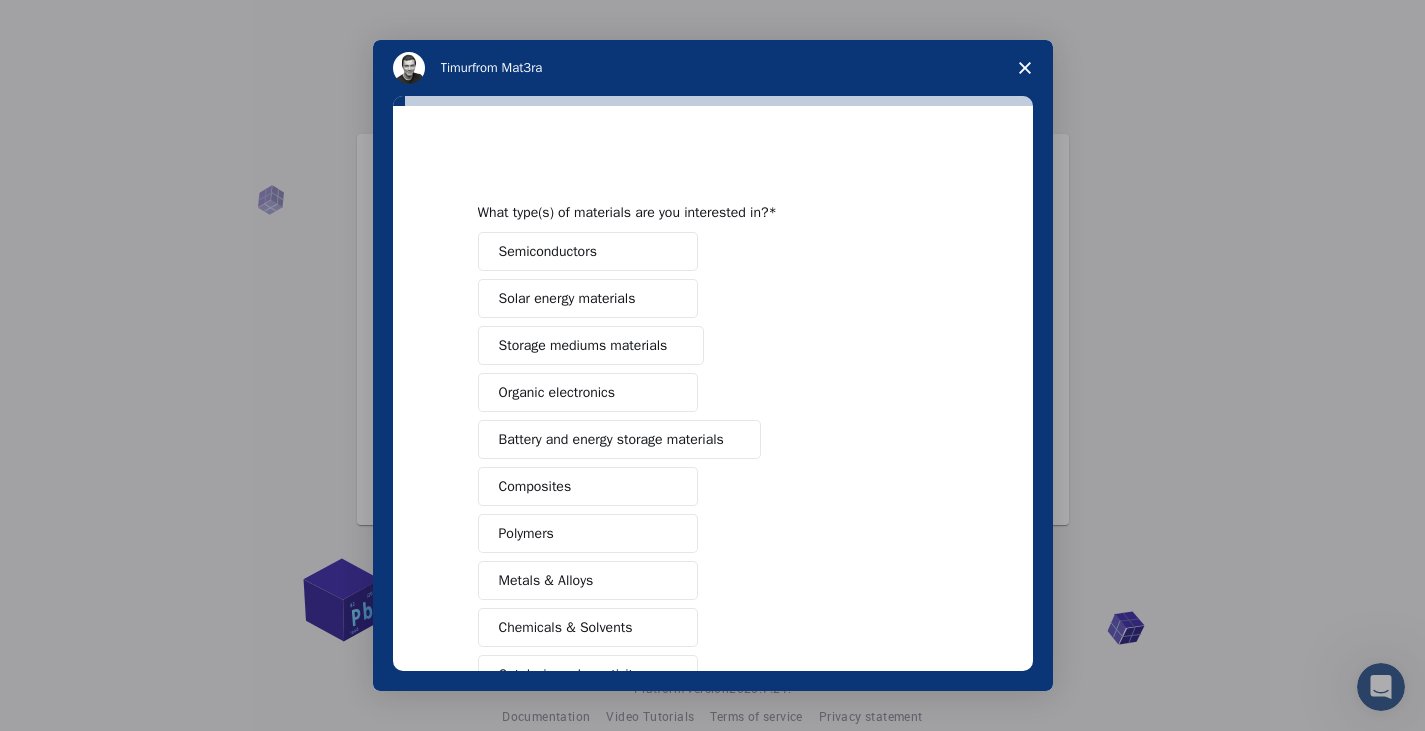 click on "Semiconductors" at bounding box center [548, 251] 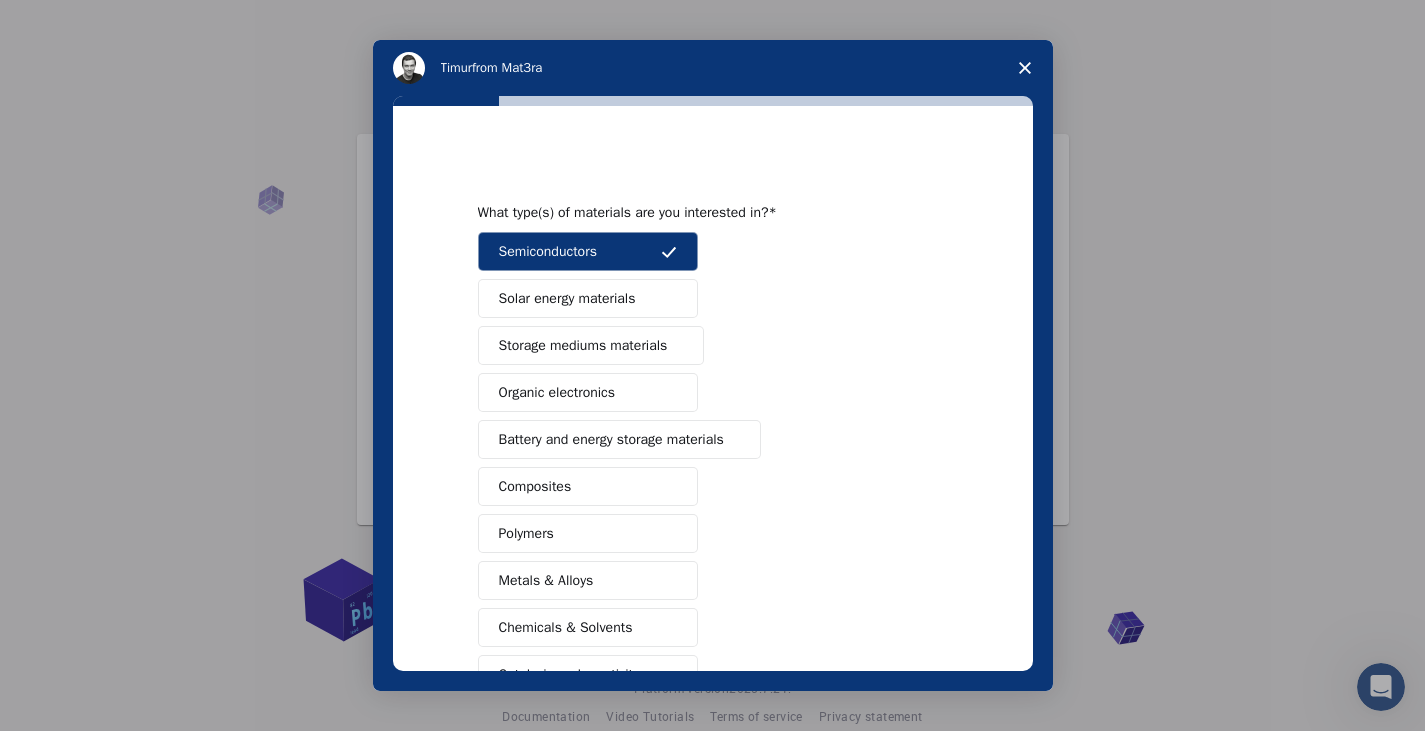 click on "Storage mediums materials" at bounding box center (583, 345) 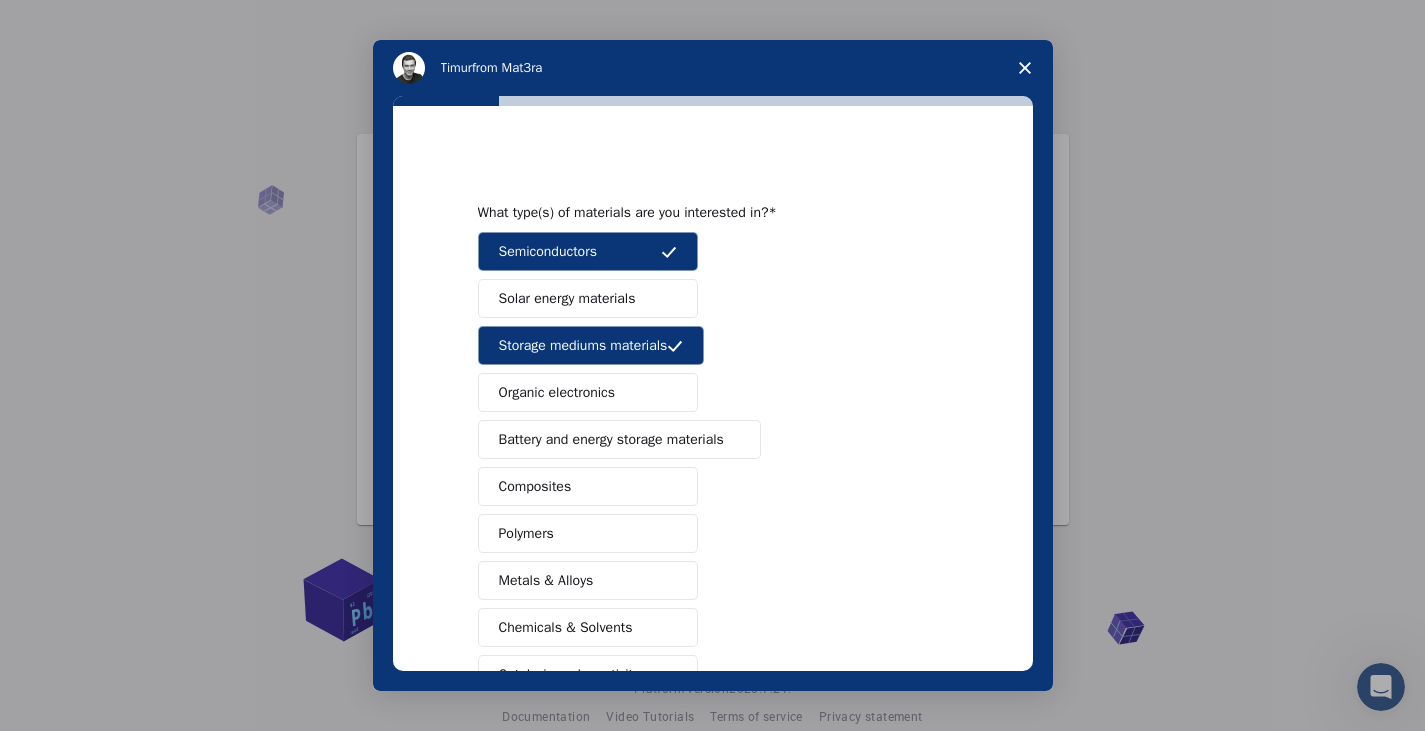 scroll, scrollTop: 234, scrollLeft: 0, axis: vertical 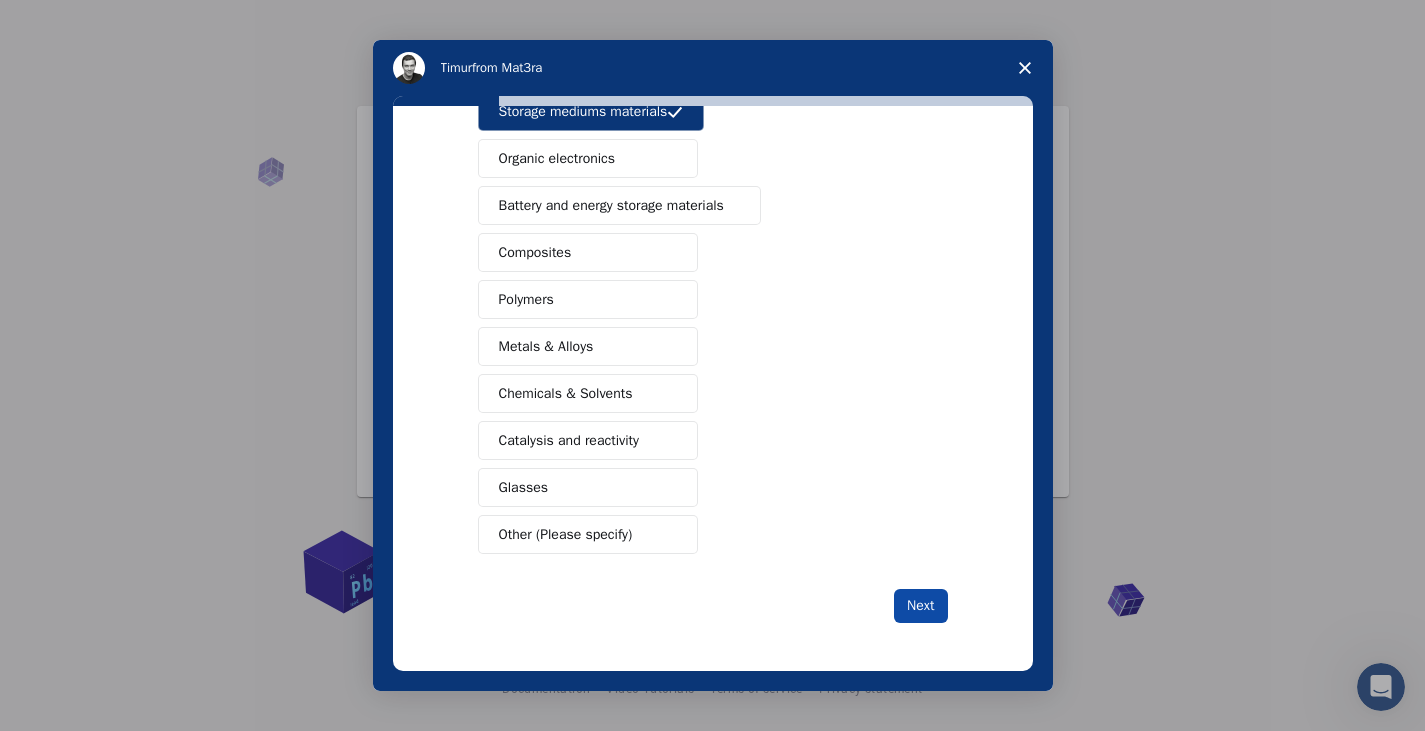 click on "Next" at bounding box center [920, 606] 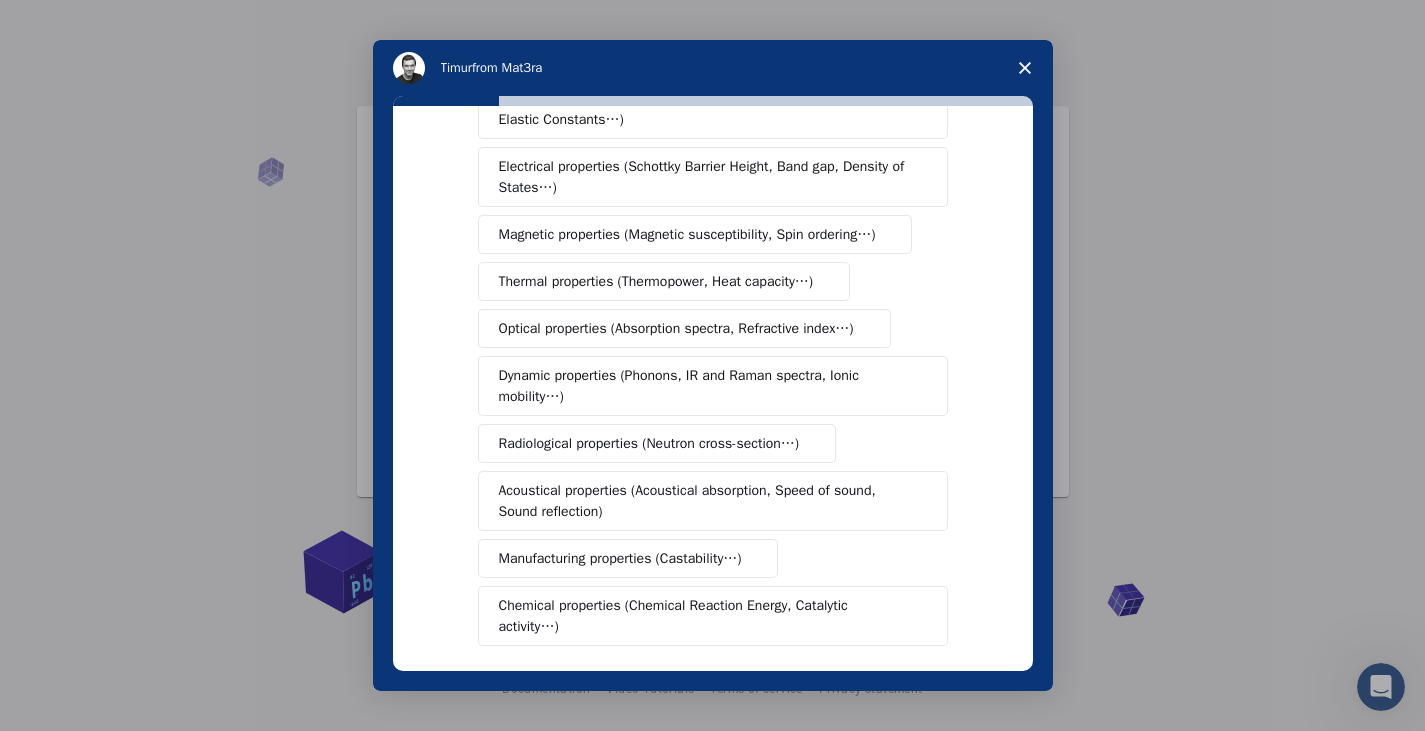 scroll, scrollTop: 117, scrollLeft: 0, axis: vertical 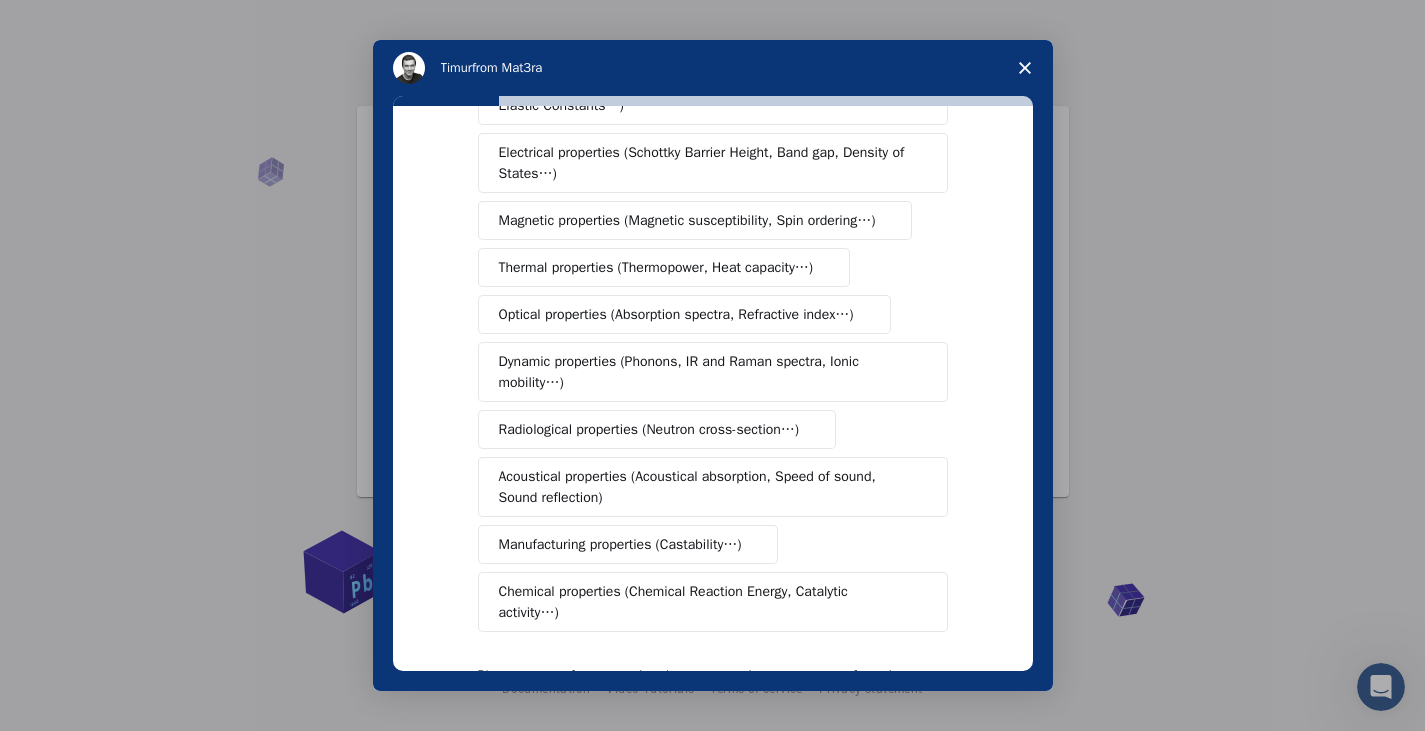click on "Dynamic properties (Phonons, IR and Raman spectra, Ionic mobility…)" at bounding box center (705, 372) 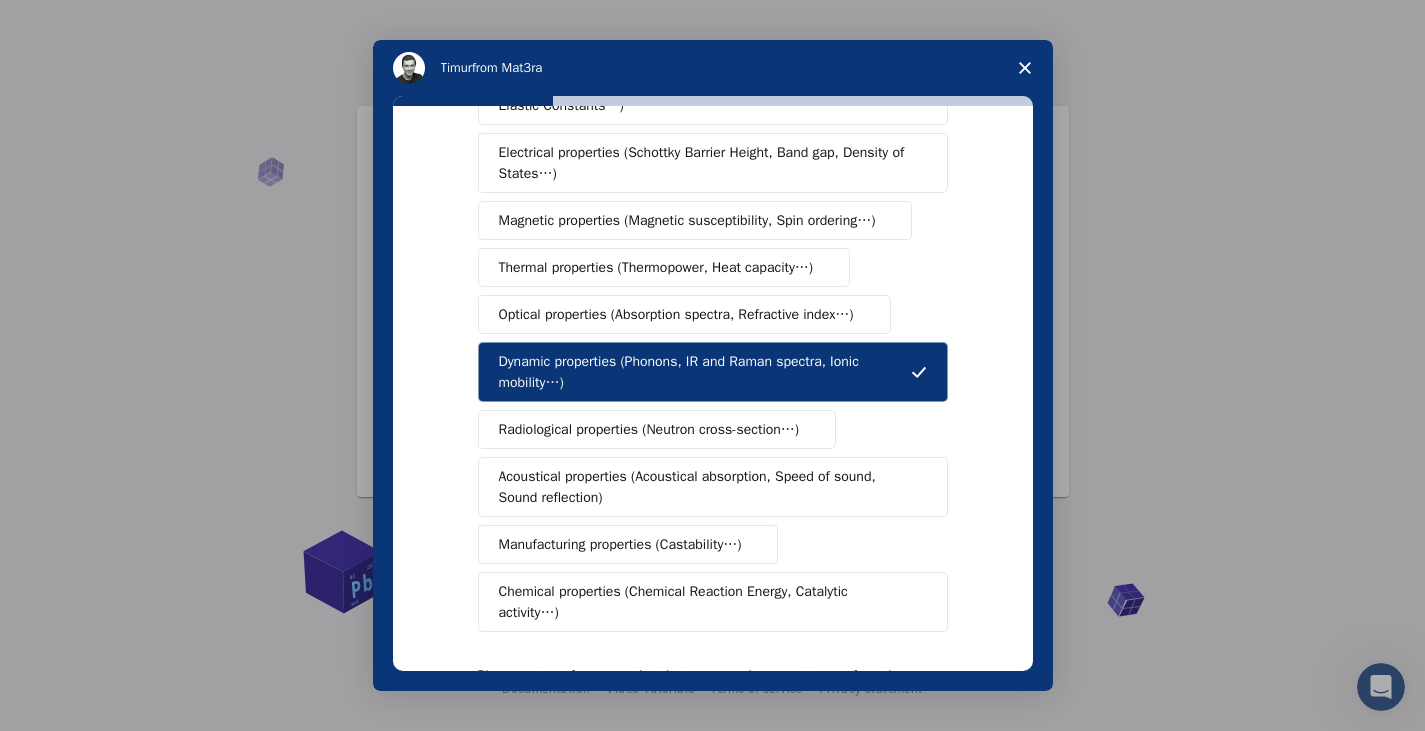 click on "Dynamic properties (Phonons, IR and Raman spectra, Ionic mobility…)" at bounding box center [705, 372] 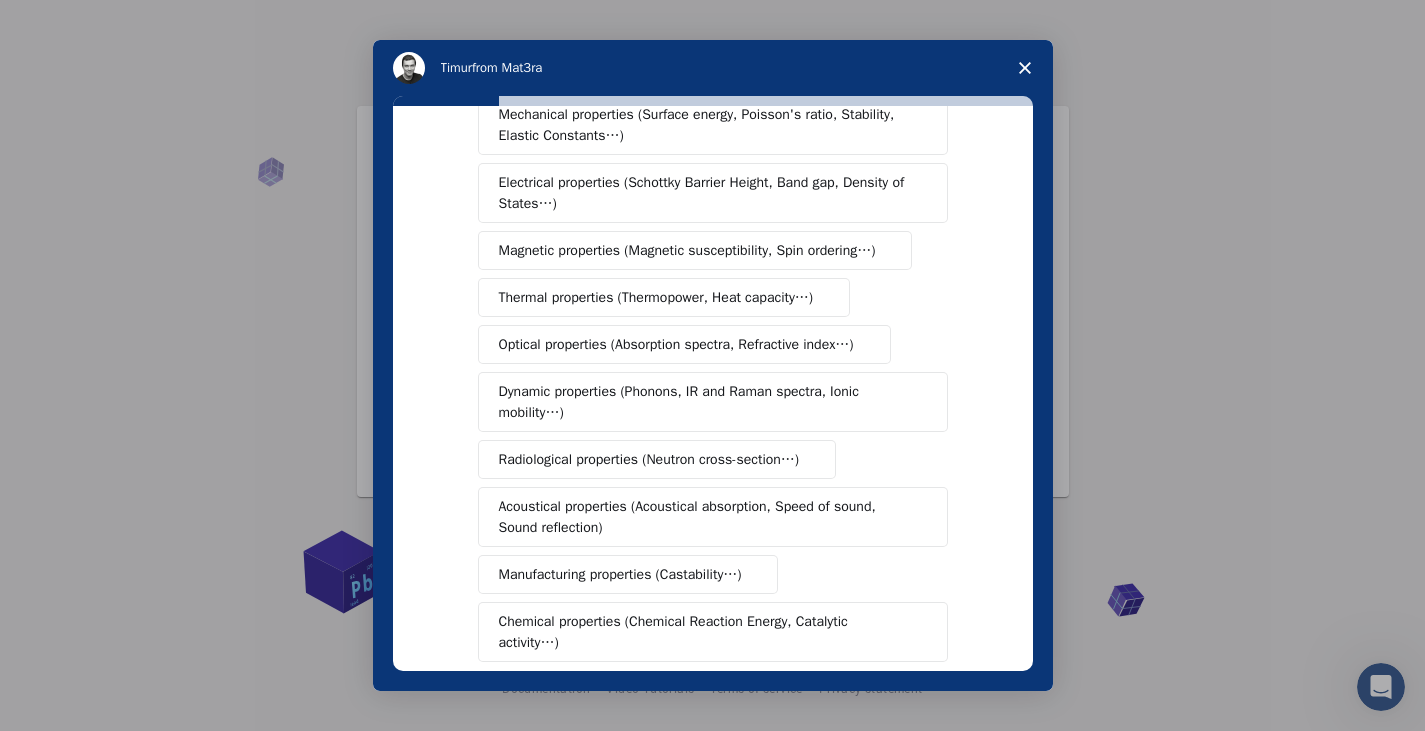 scroll, scrollTop: 56, scrollLeft: 0, axis: vertical 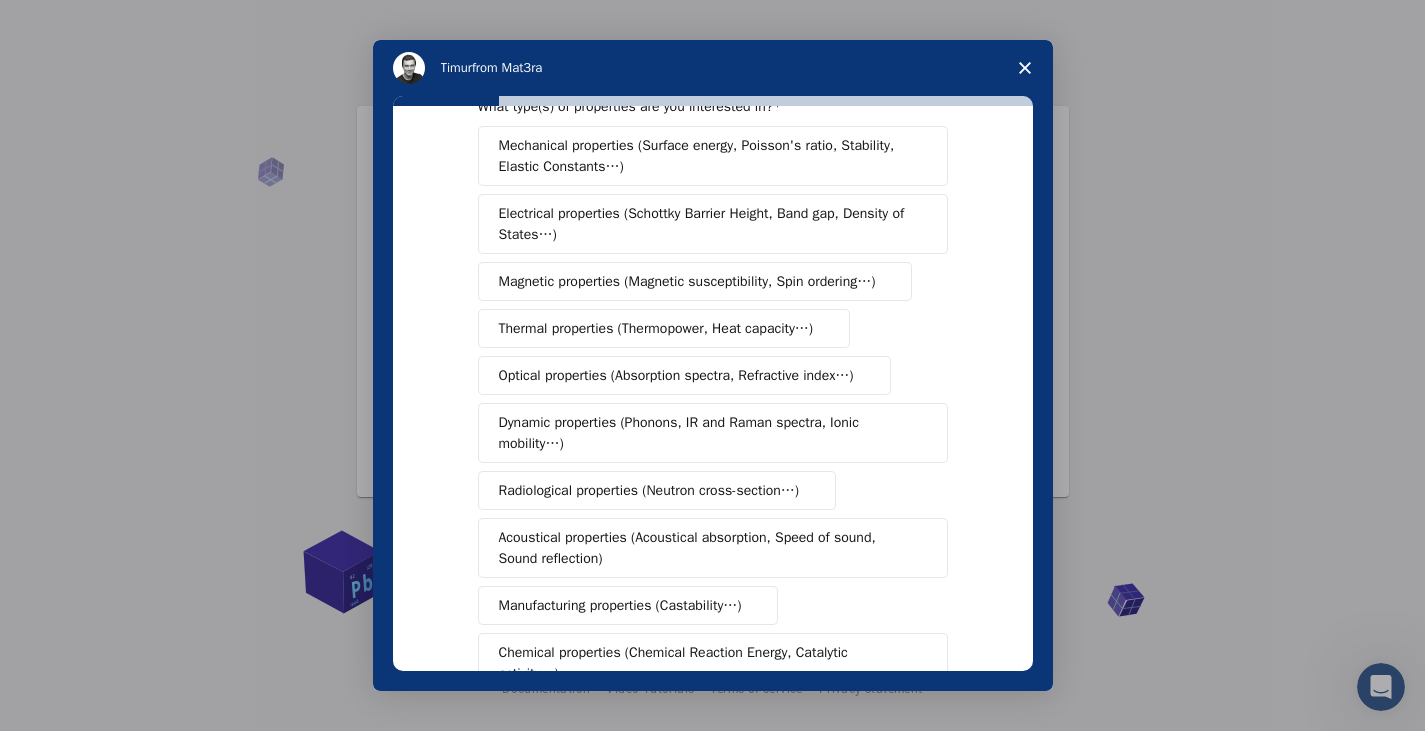 click on "Optical properties (Absorption spectra, Refractive index…)" at bounding box center [676, 375] 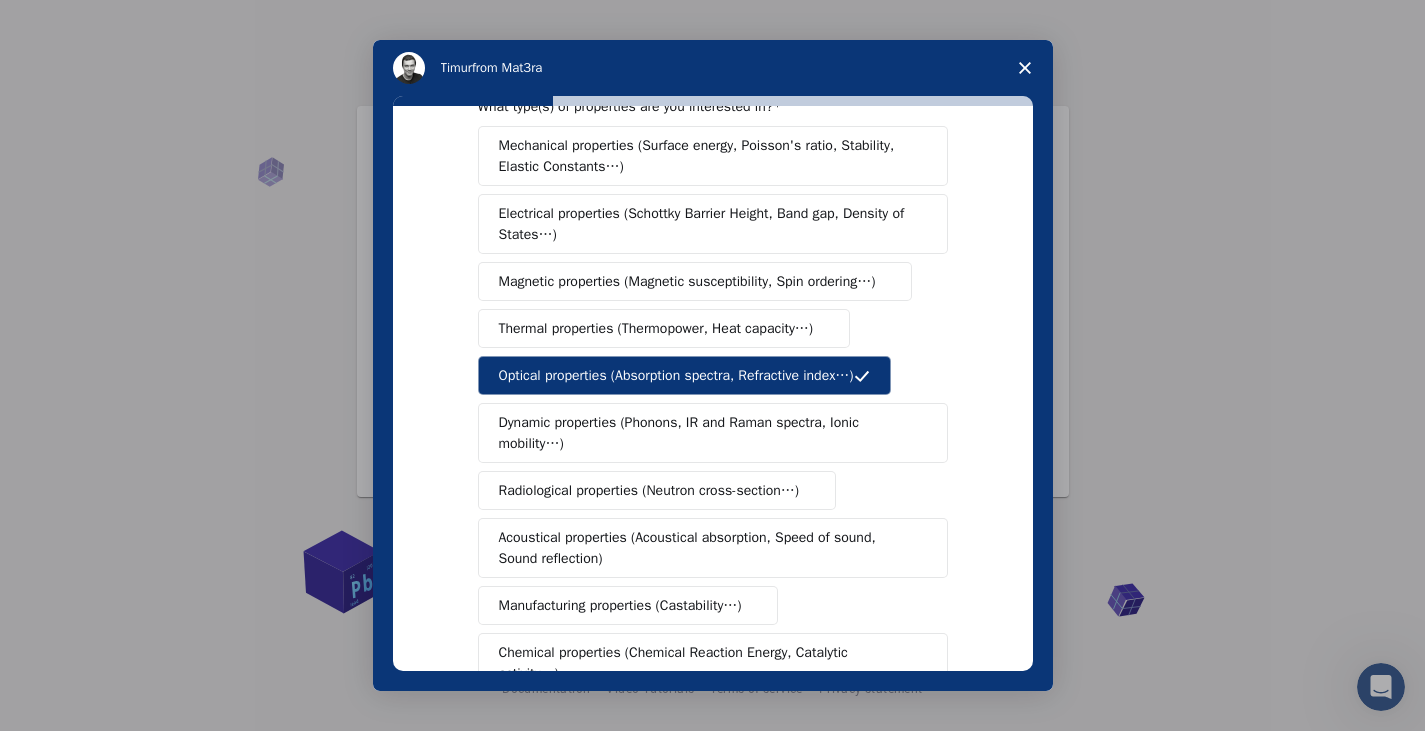 scroll, scrollTop: 0, scrollLeft: 0, axis: both 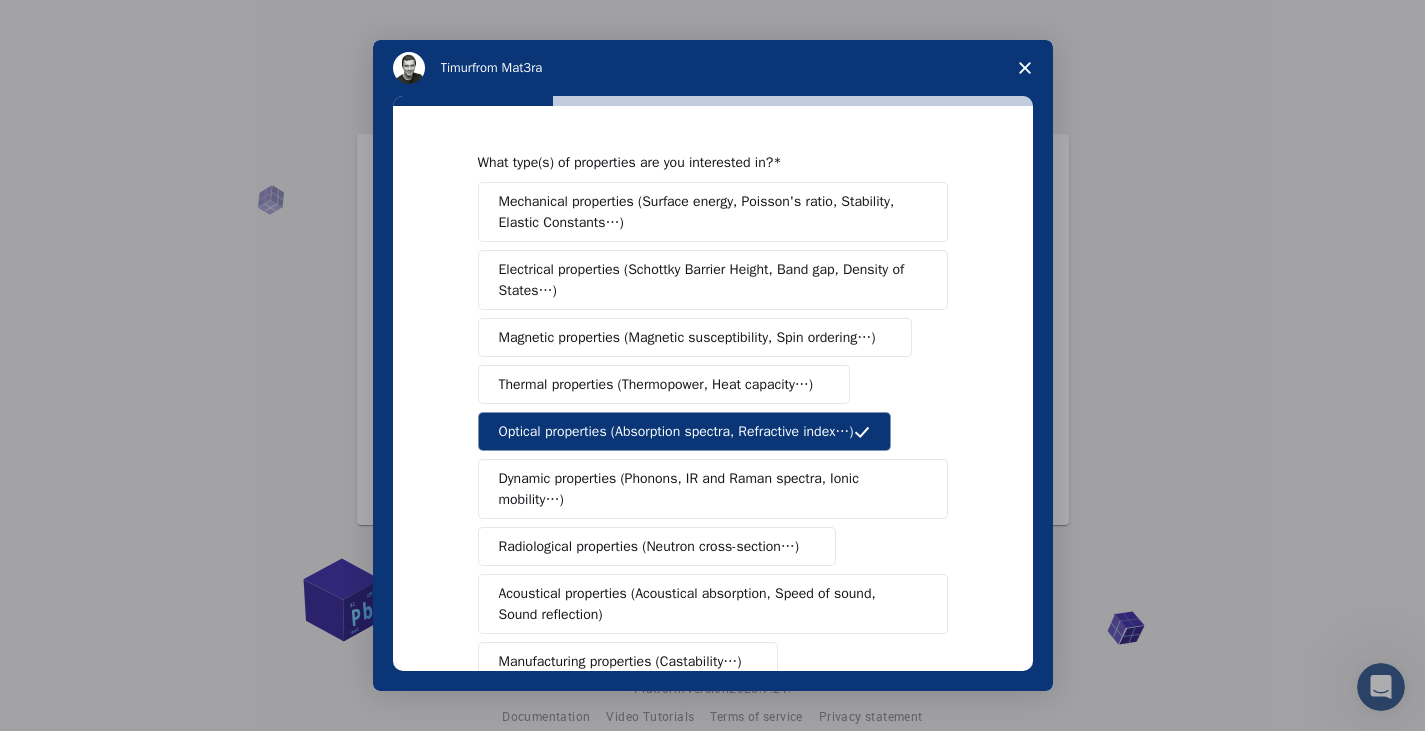 click on "Electrical properties (Schottky Barrier Height, Band gap, Density of States…)" at bounding box center (706, 280) 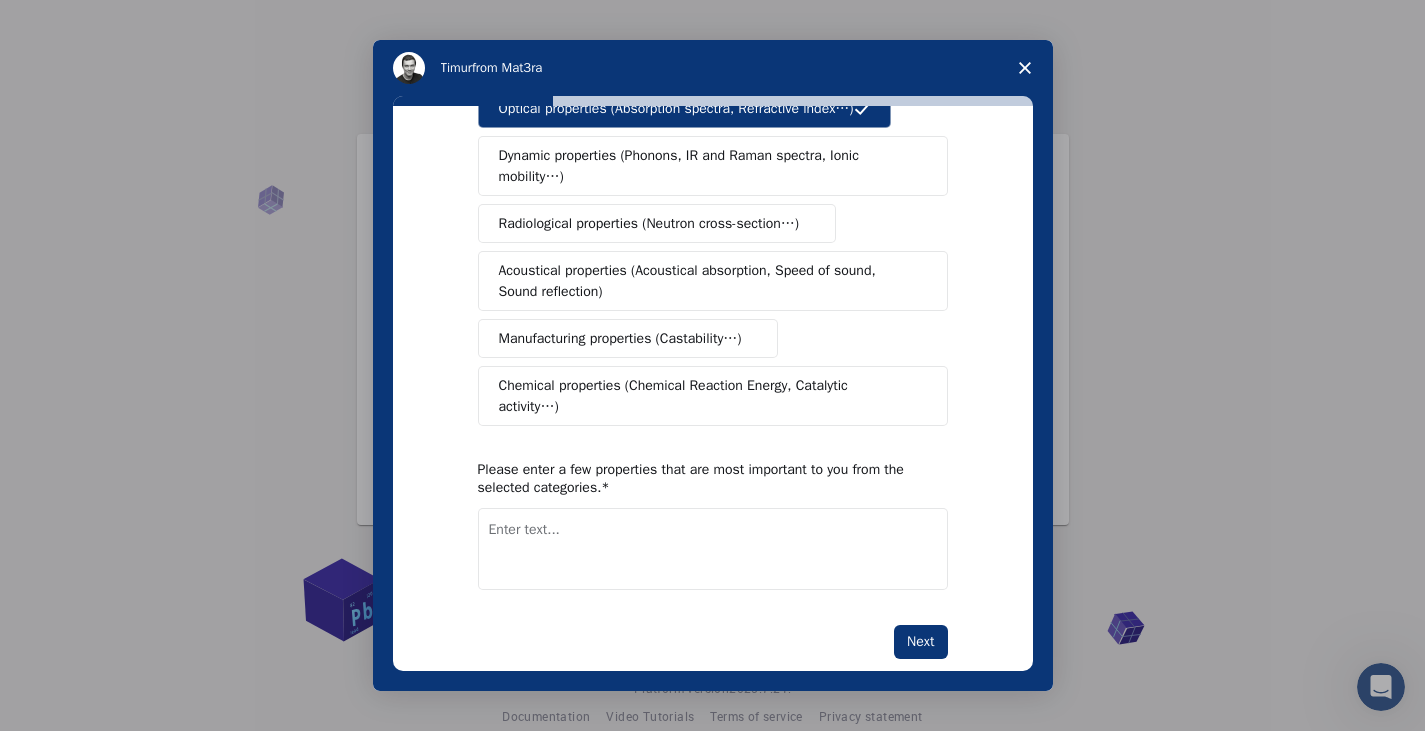 scroll, scrollTop: 337, scrollLeft: 0, axis: vertical 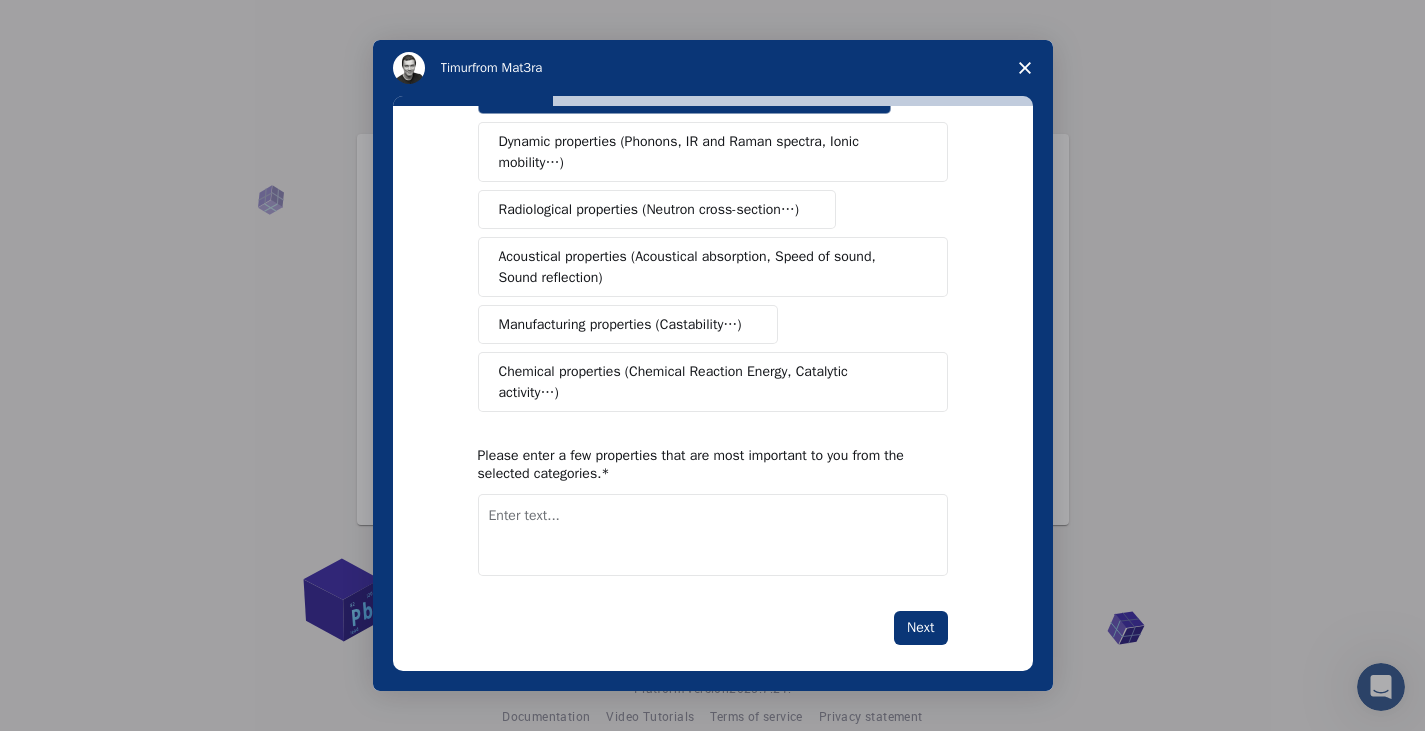 click at bounding box center [713, 535] 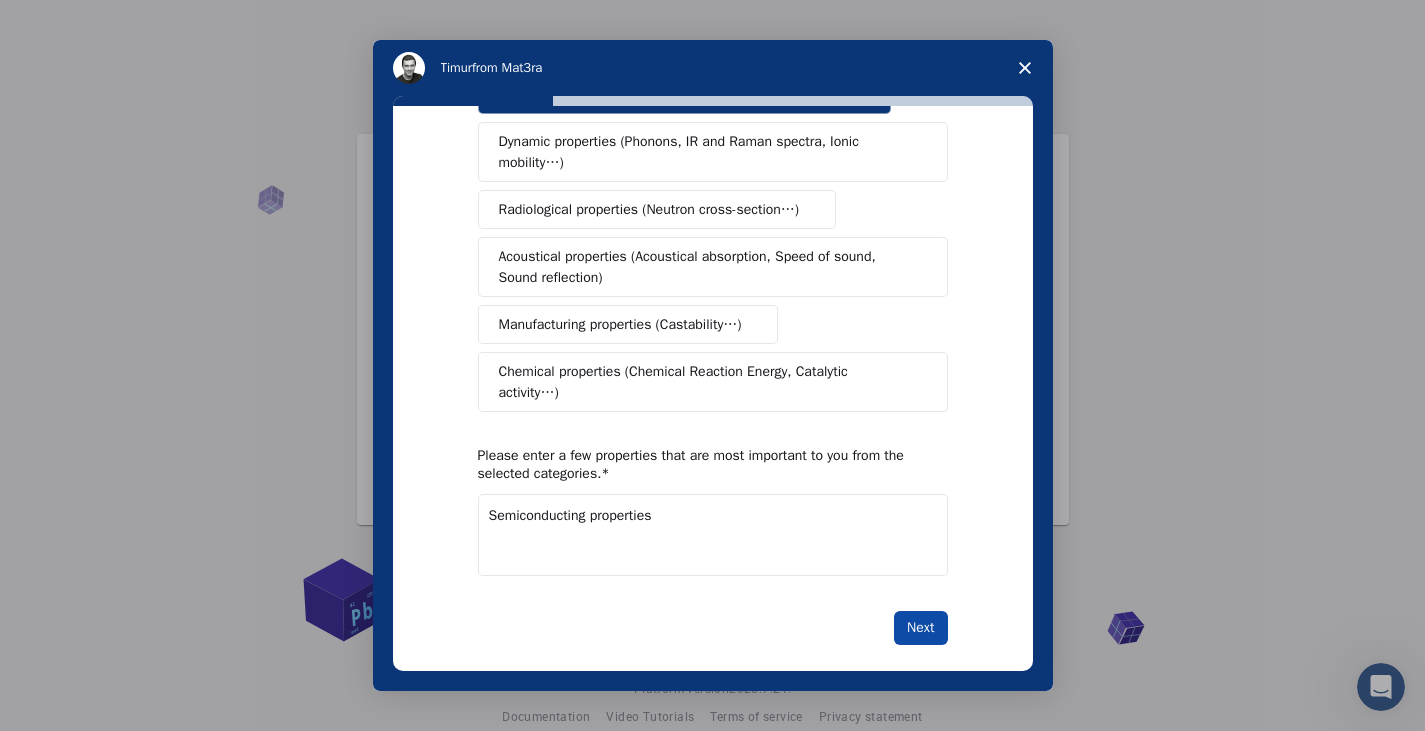 type on "Semiconducting properties" 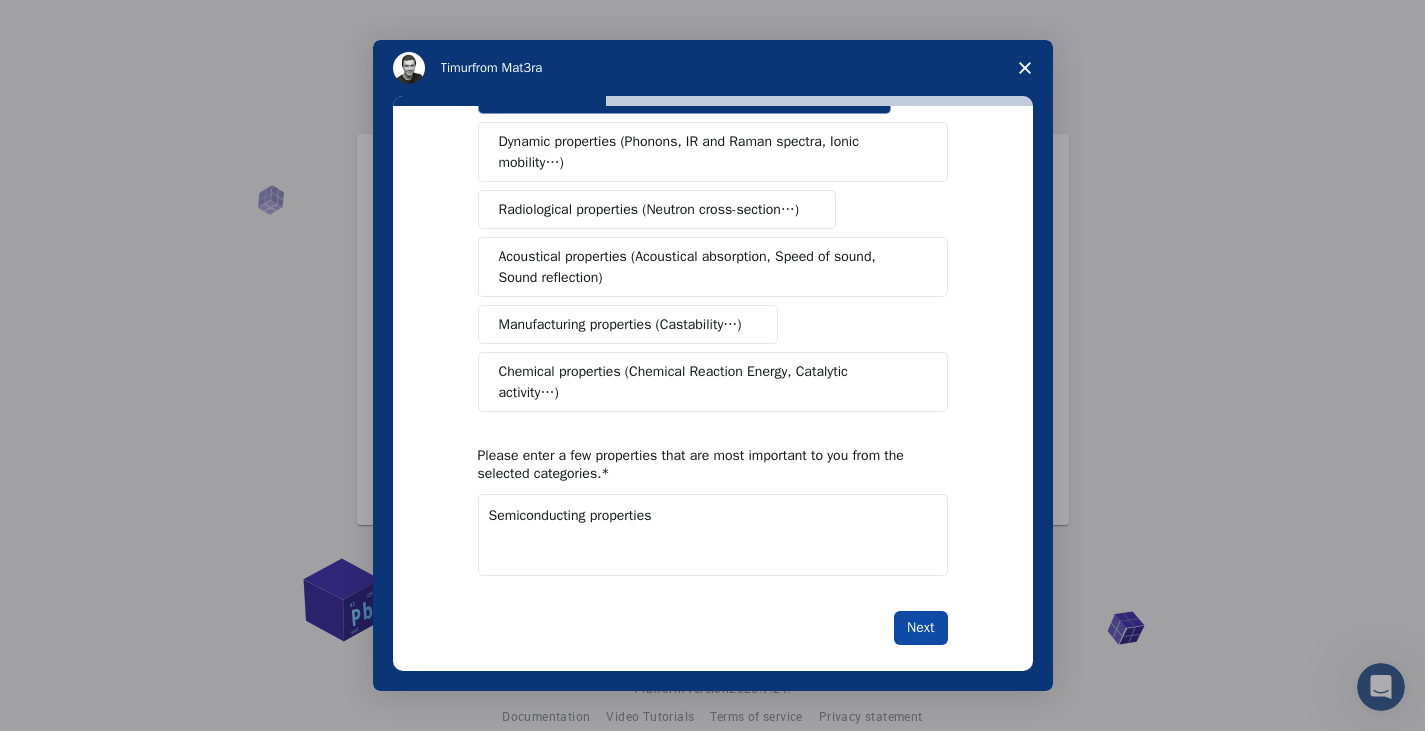 click on "Next" at bounding box center (920, 628) 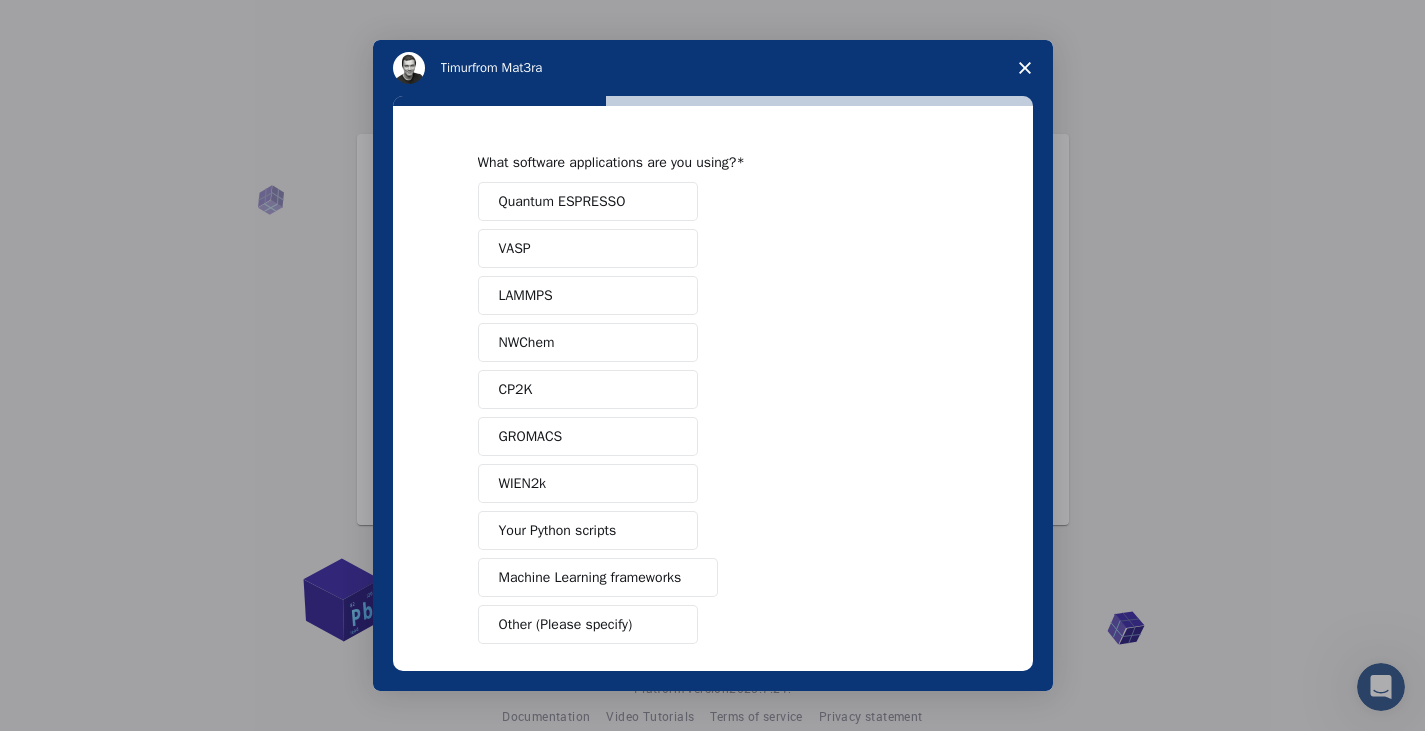scroll, scrollTop: 90, scrollLeft: 0, axis: vertical 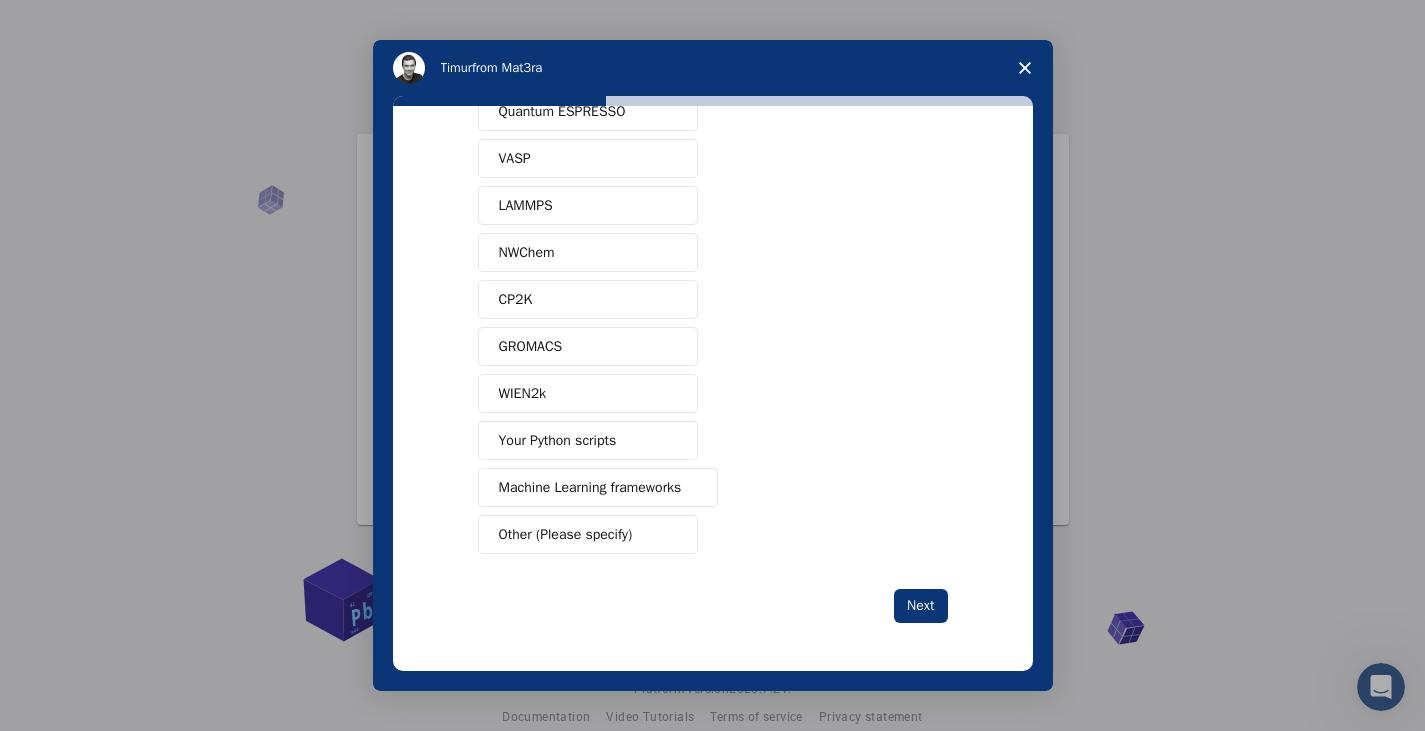 click on "Other (Please specify)" at bounding box center (566, 534) 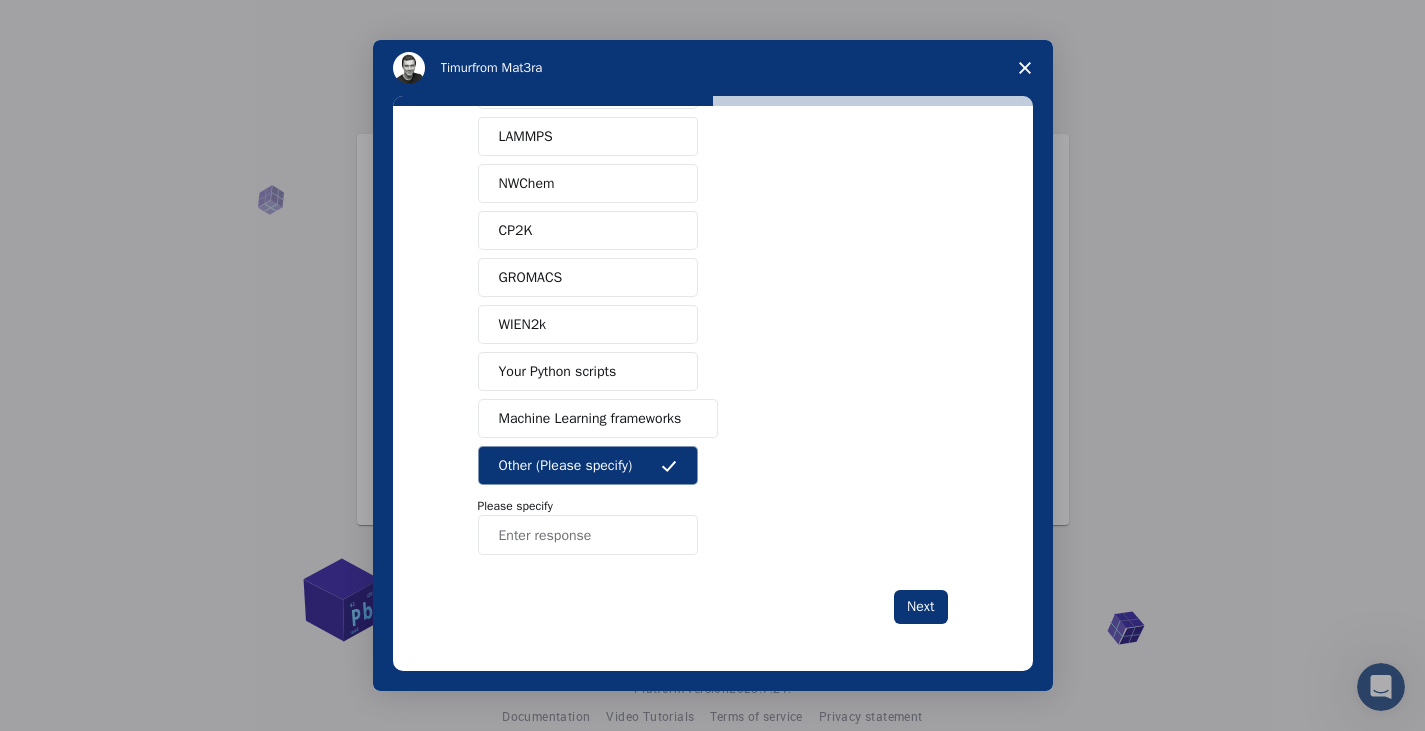 scroll, scrollTop: 160, scrollLeft: 0, axis: vertical 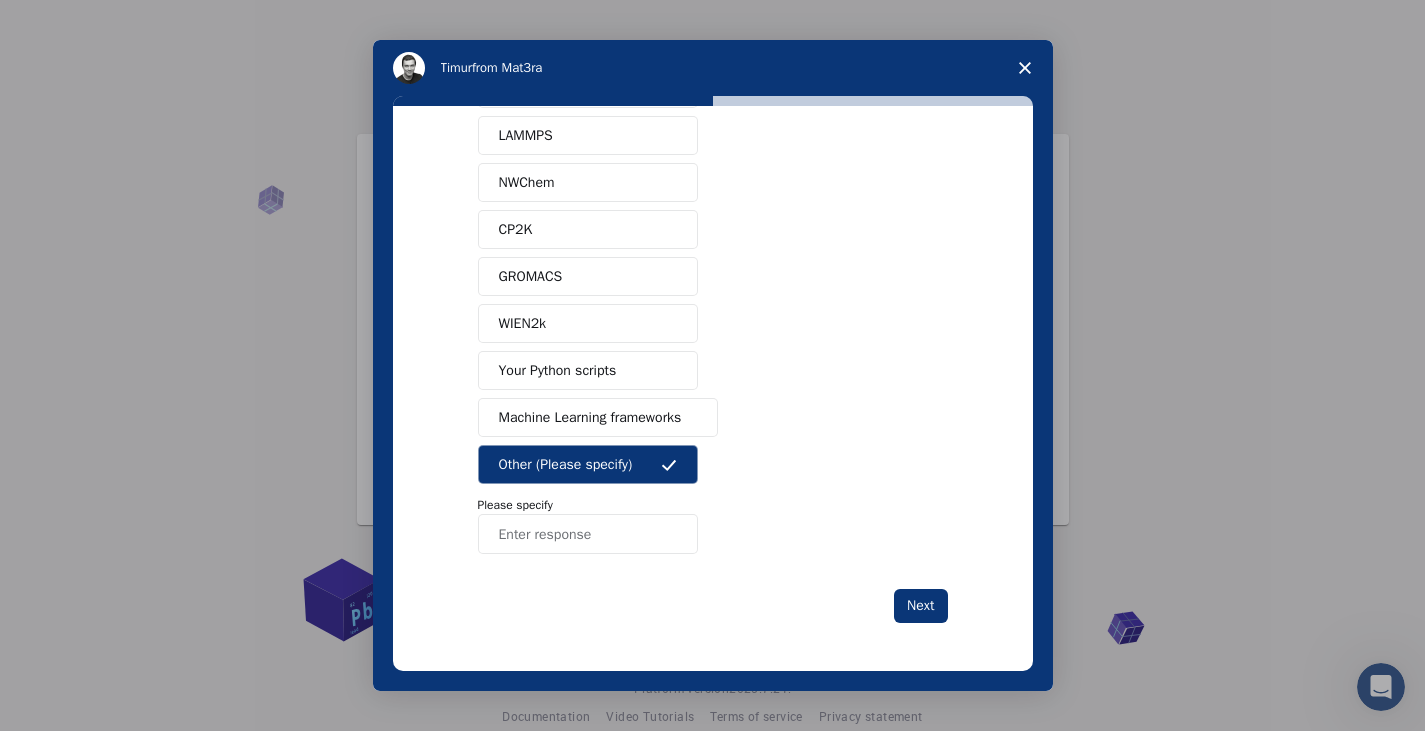 click on "Machine Learning frameworks" at bounding box center (590, 417) 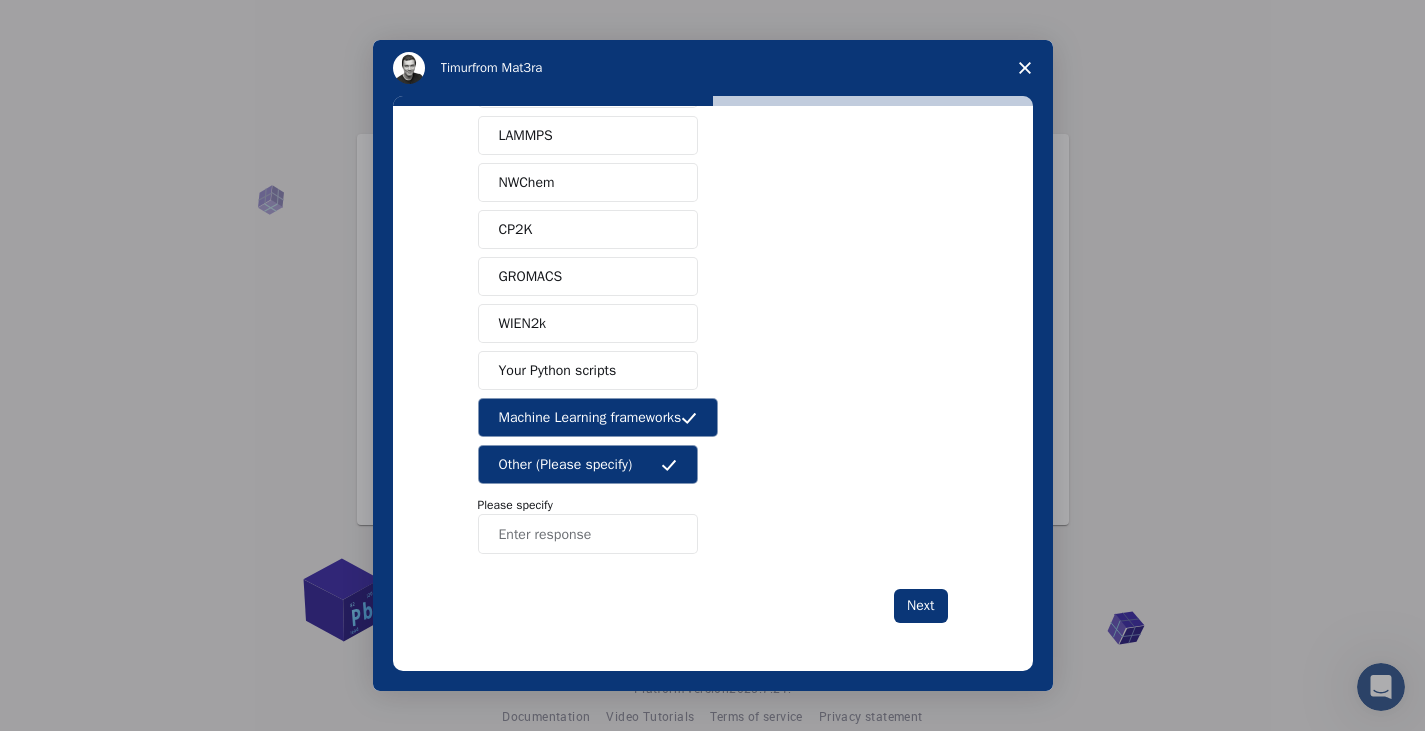 click on "Other (Please specify)" at bounding box center [588, 464] 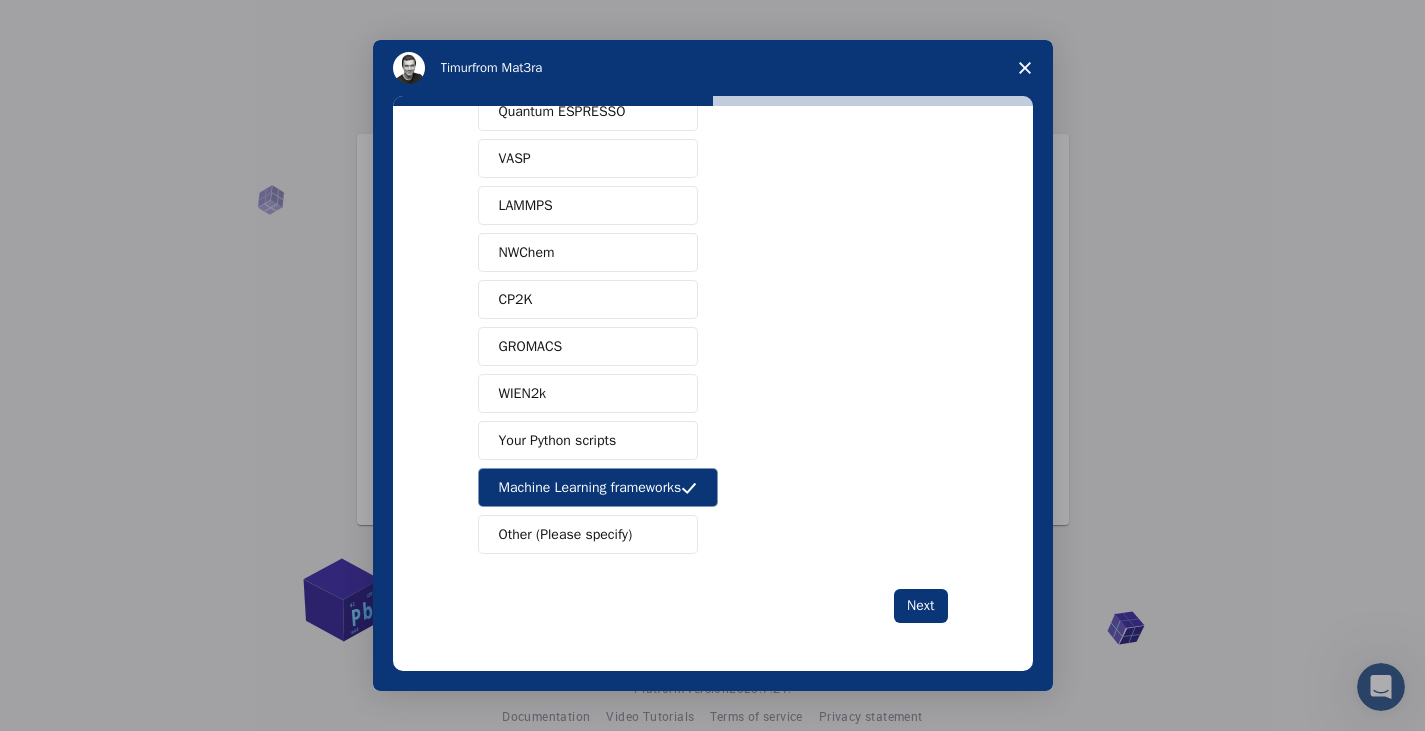 scroll, scrollTop: 90, scrollLeft: 0, axis: vertical 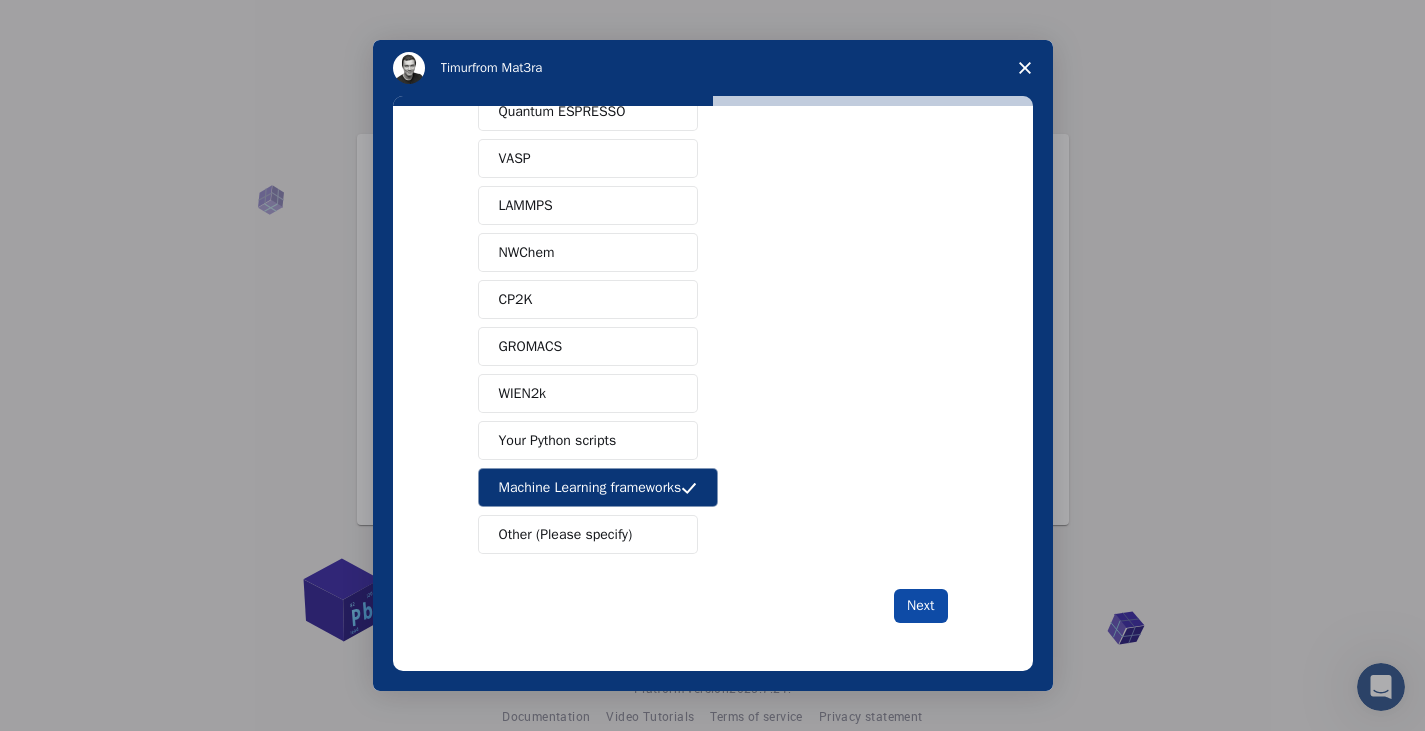 click on "Next" at bounding box center (920, 606) 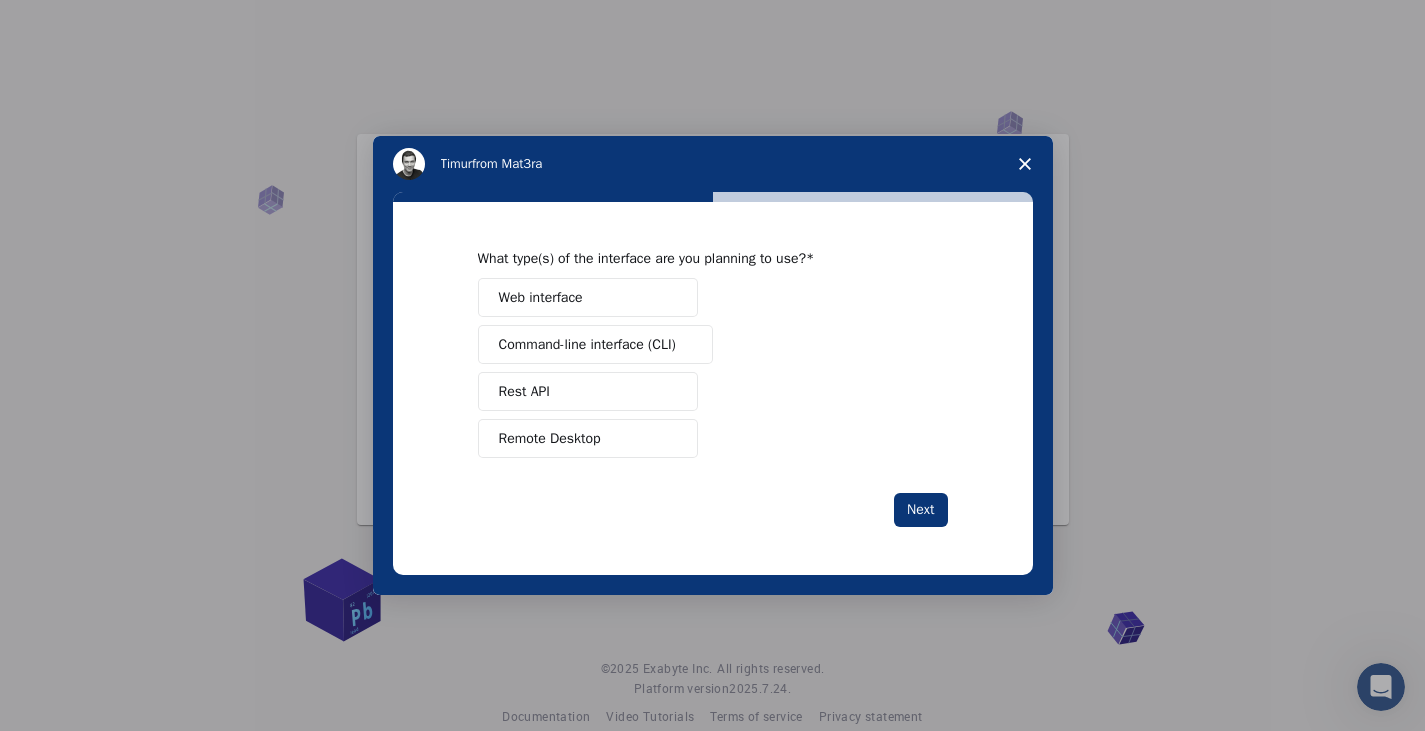 scroll, scrollTop: 0, scrollLeft: 0, axis: both 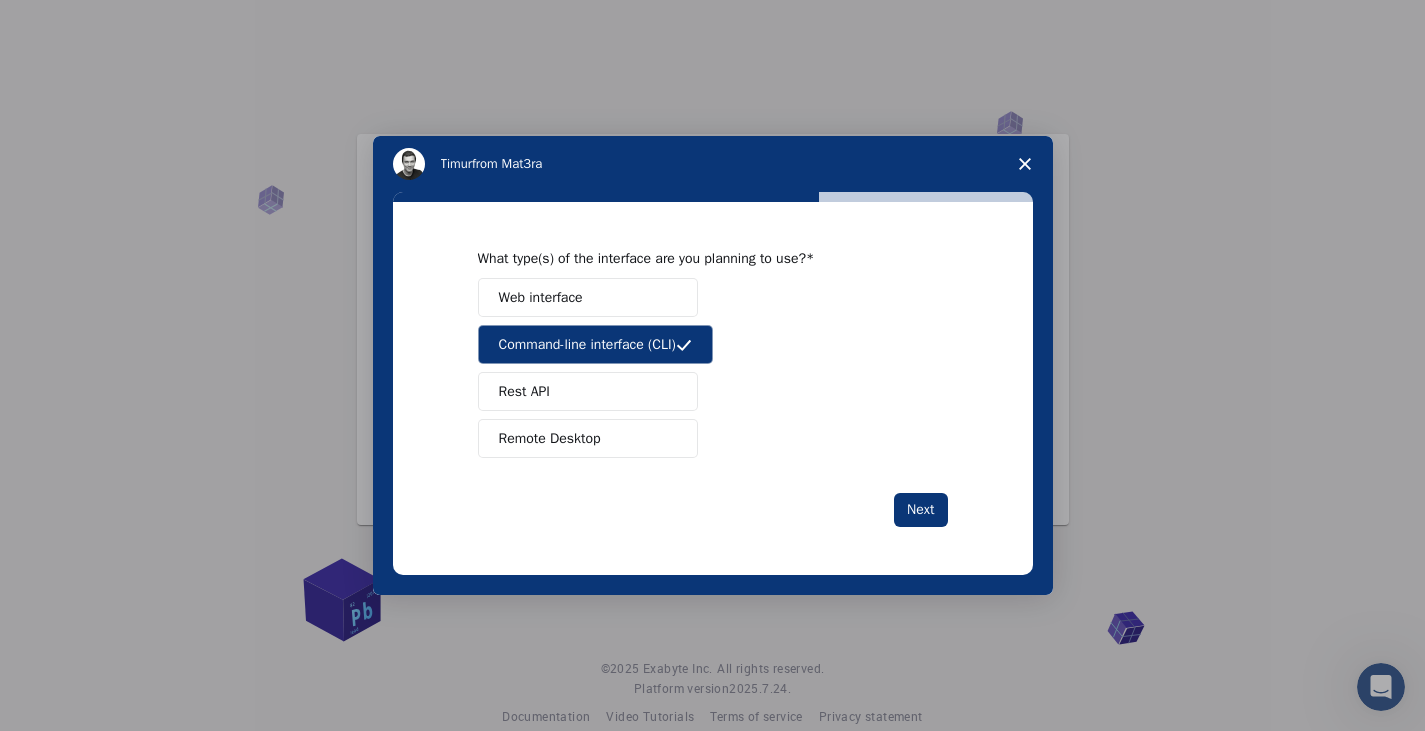 click on "Command-line interface (CLI)" at bounding box center (587, 344) 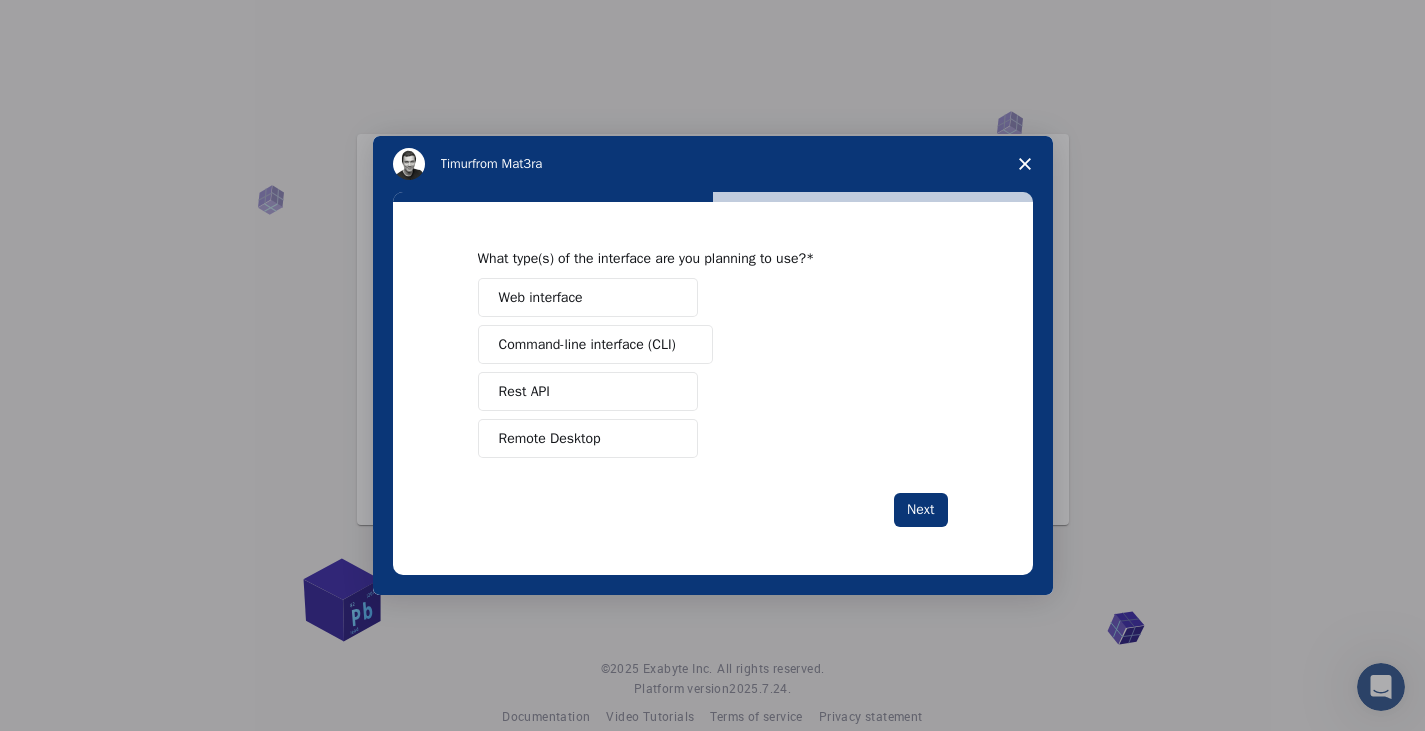 click on "Remote Desktop" at bounding box center (550, 438) 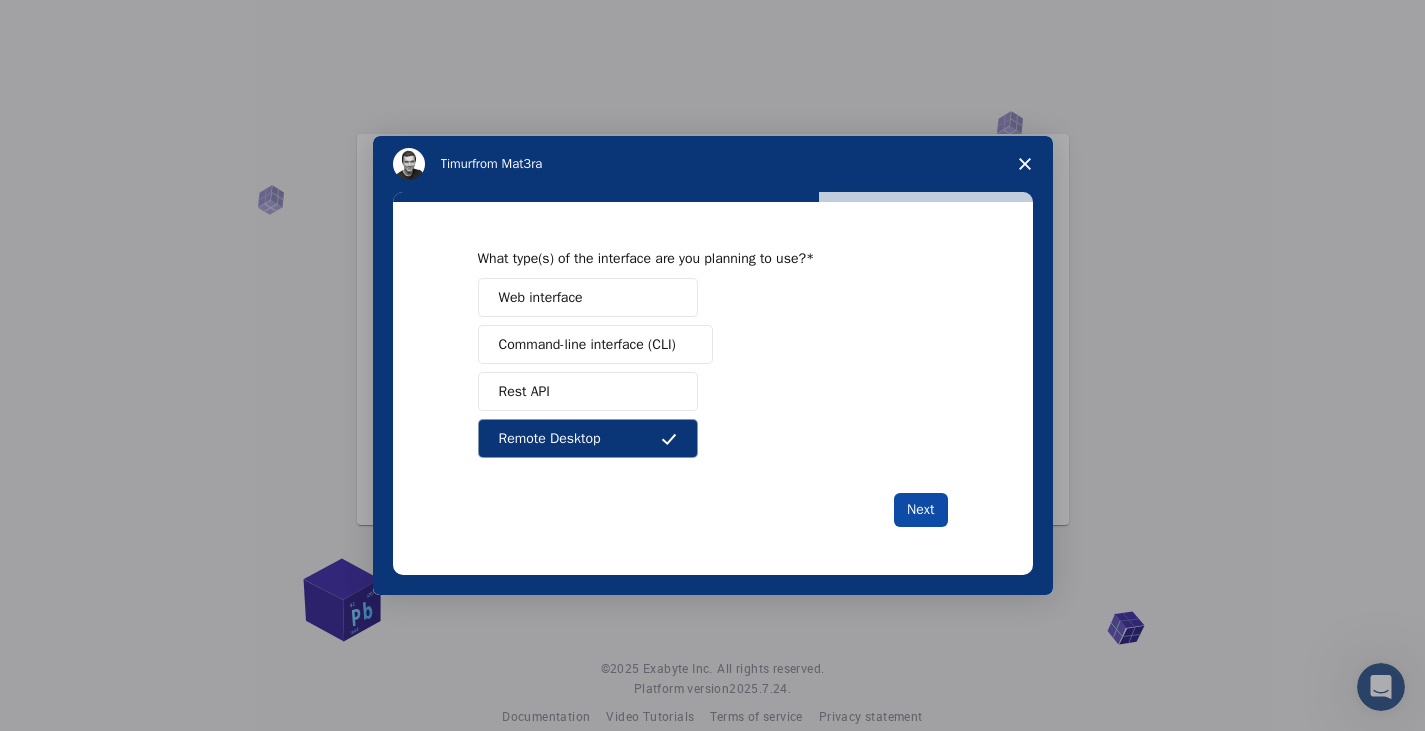 click on "Next" at bounding box center (920, 510) 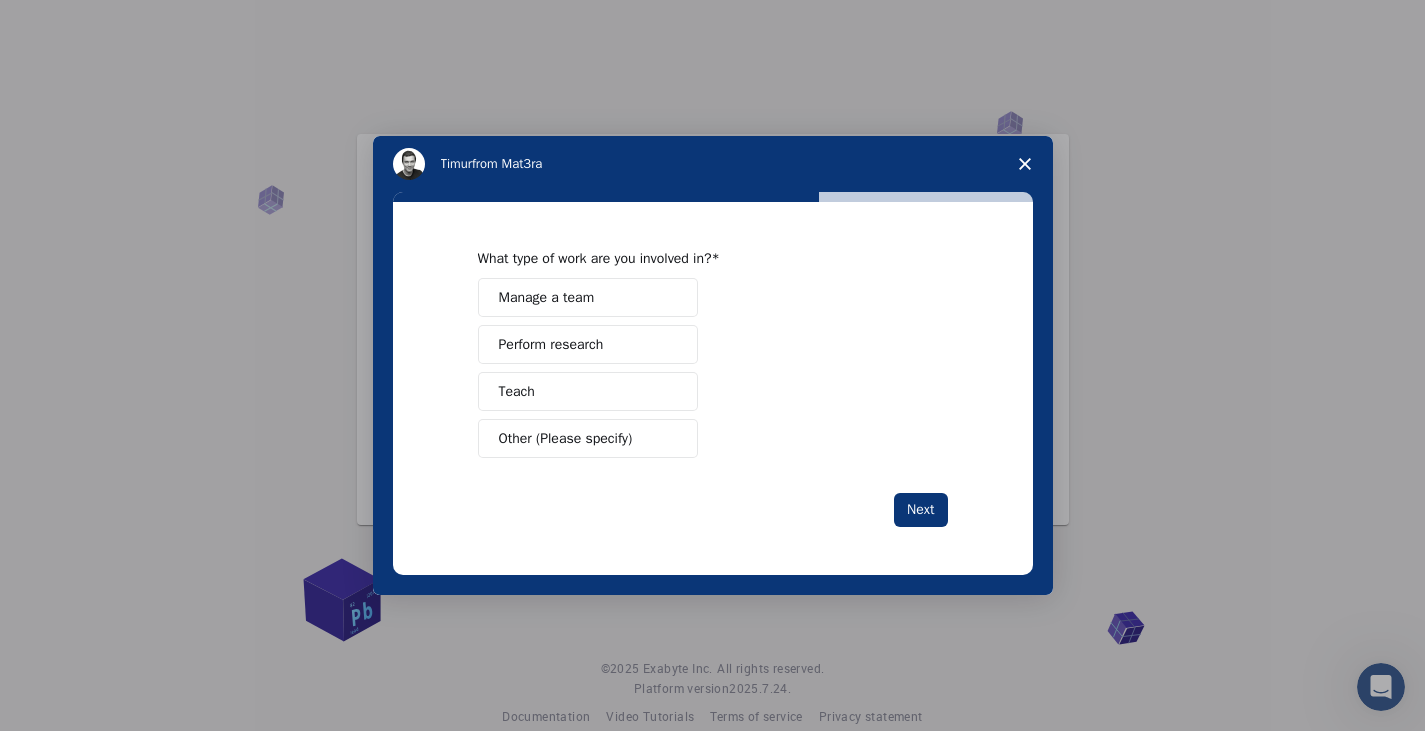 click on "Manage a team" at bounding box center (547, 297) 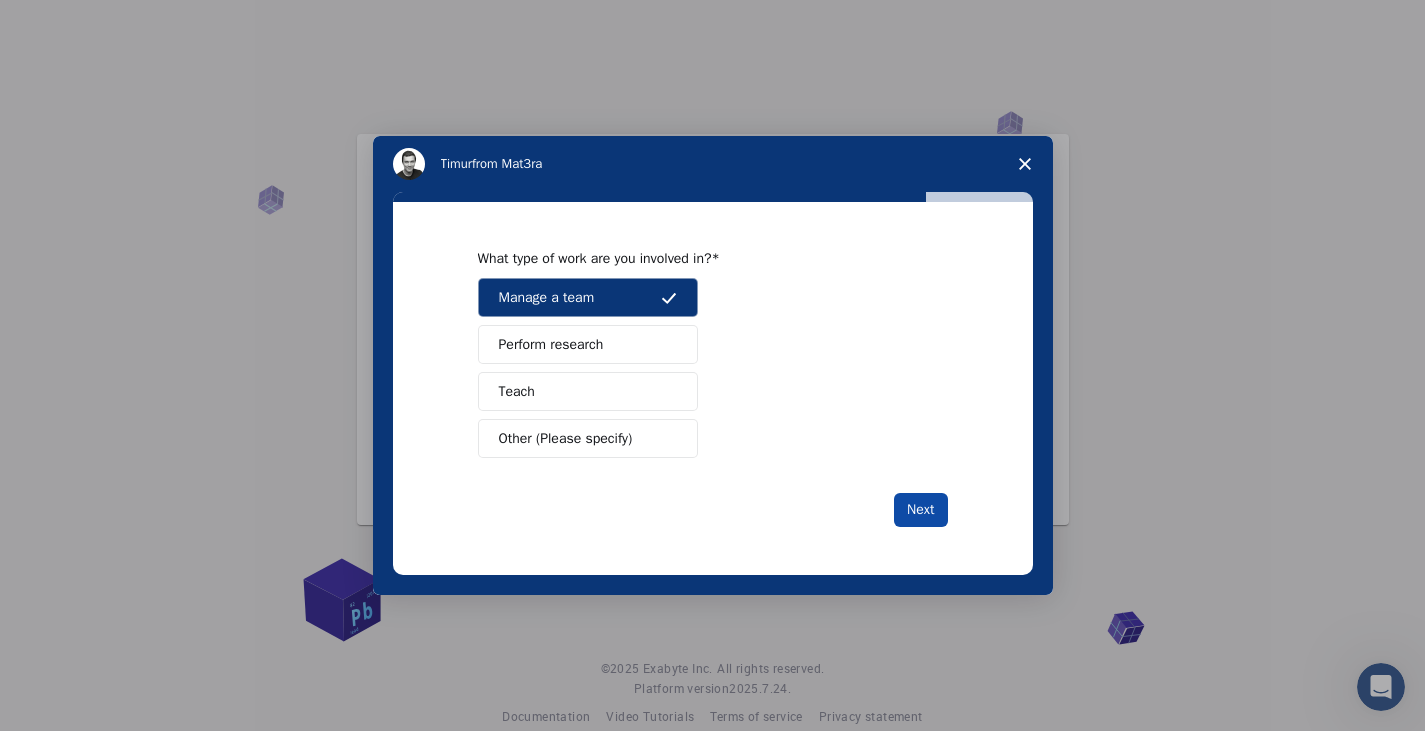 click on "Next" at bounding box center [920, 510] 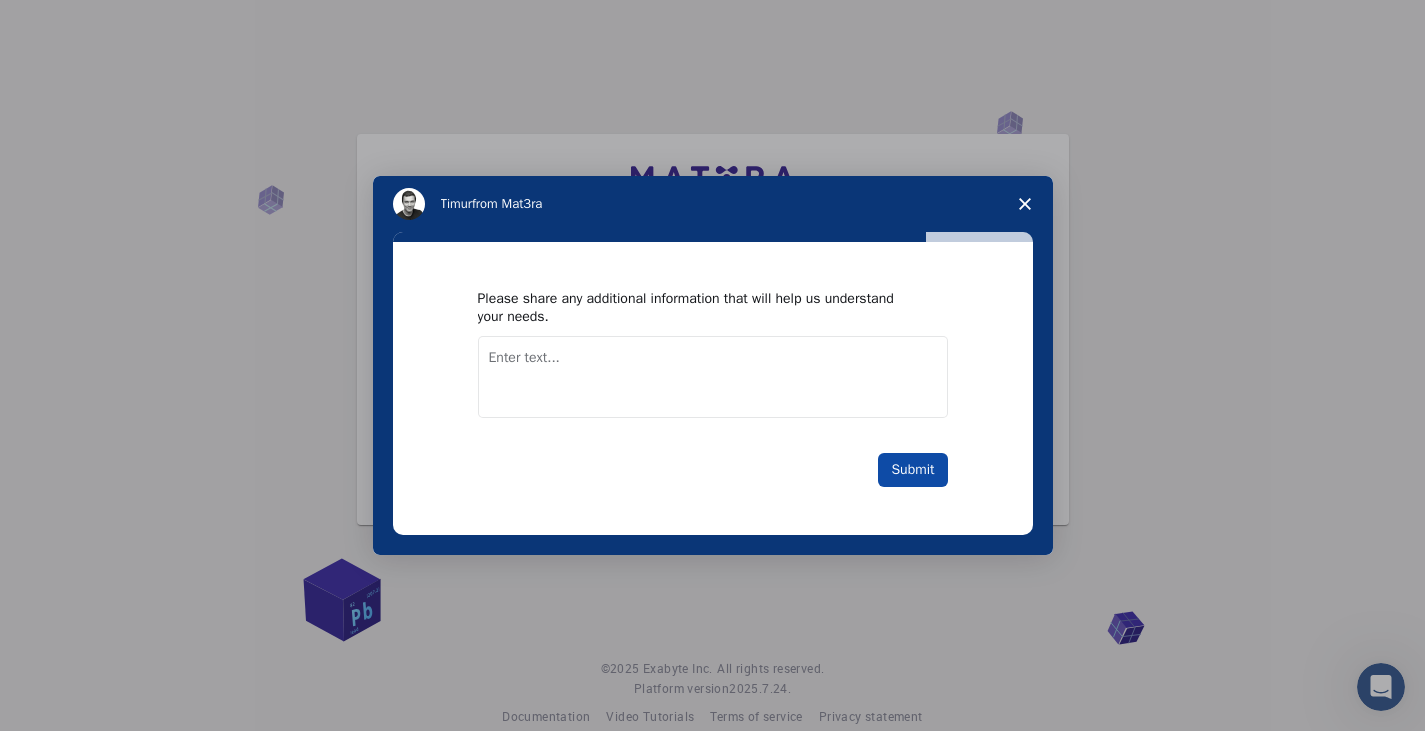 click on "Submit" at bounding box center [912, 470] 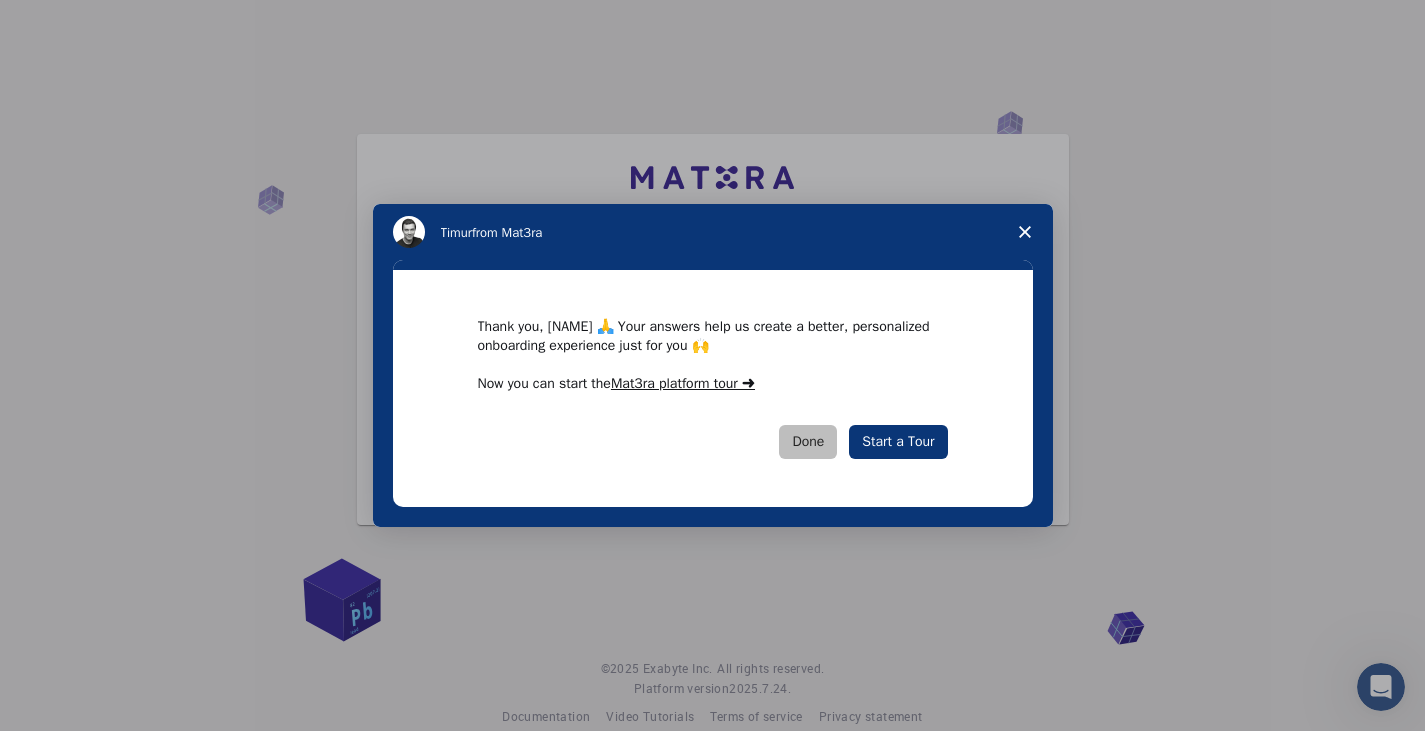 click on "Done" at bounding box center (808, 442) 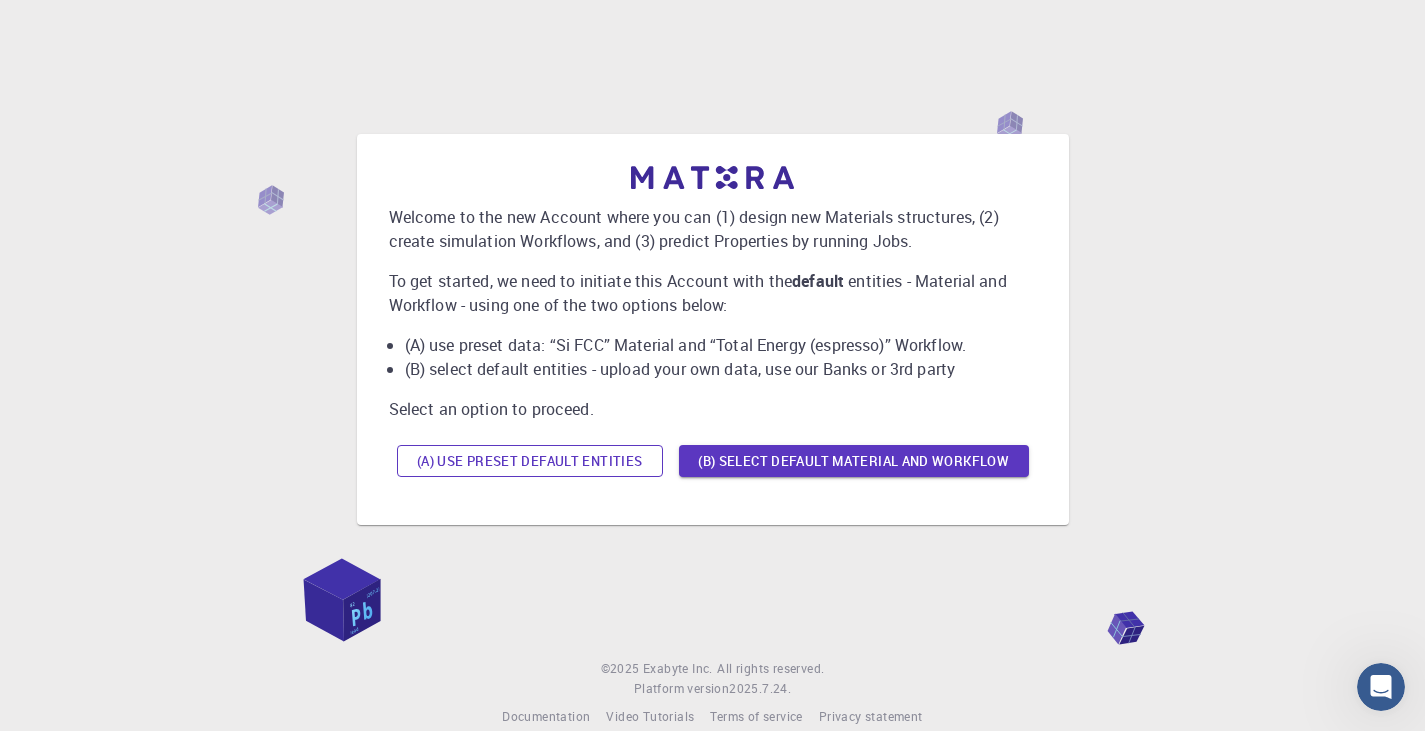 click on "(A) Use preset default entities" at bounding box center [530, 461] 